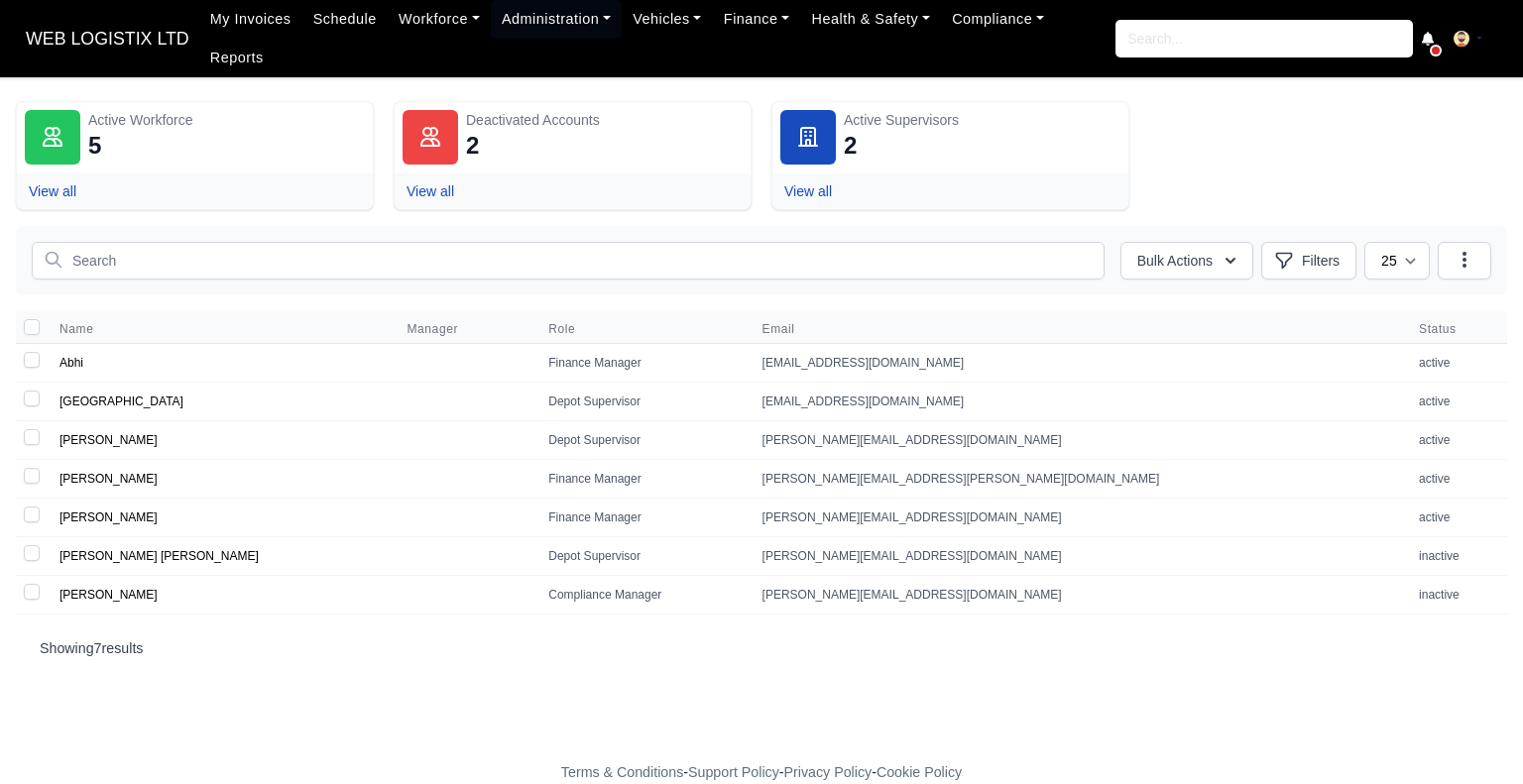 scroll, scrollTop: 0, scrollLeft: 0, axis: both 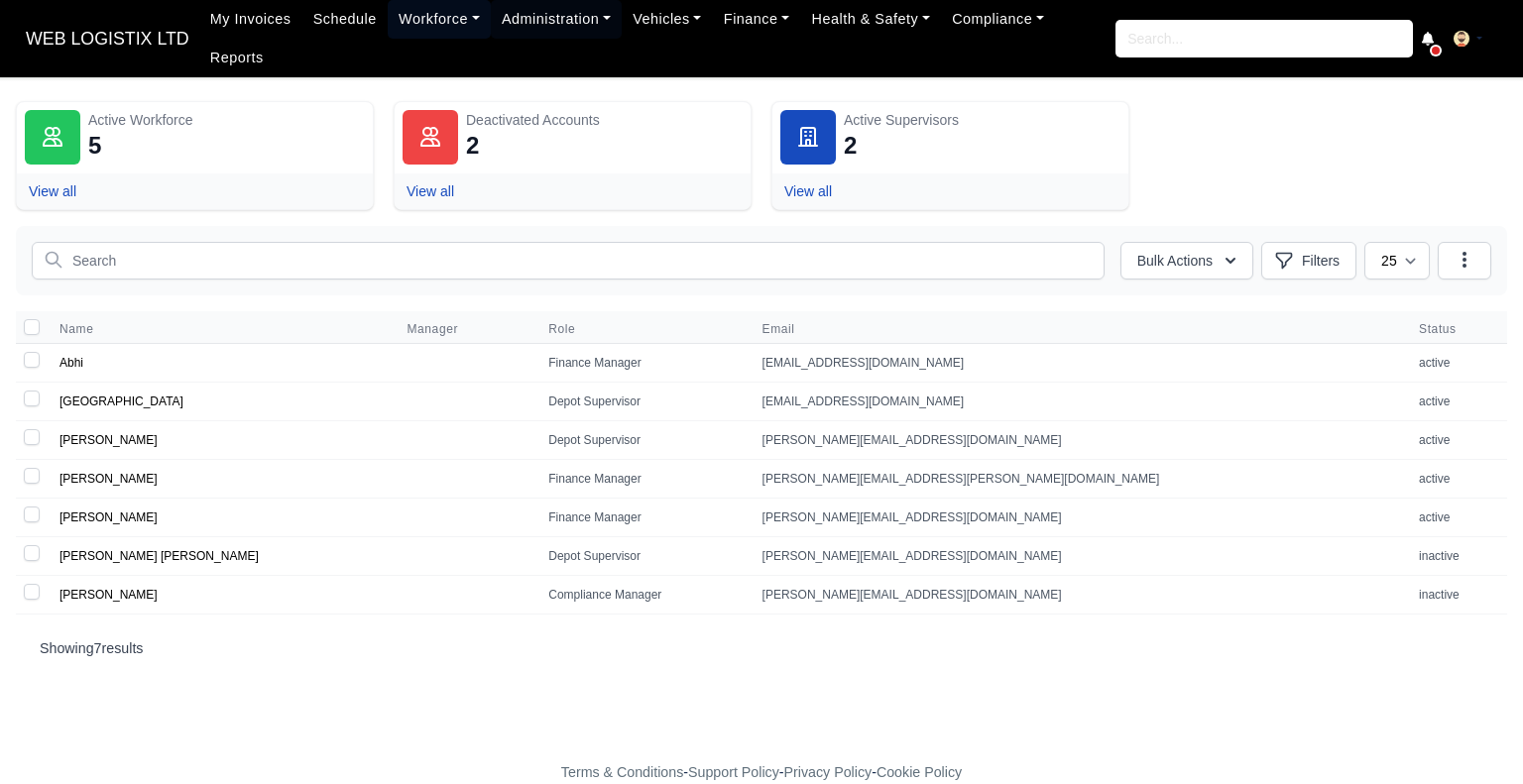 click on "Workforce" at bounding box center (439, 19) 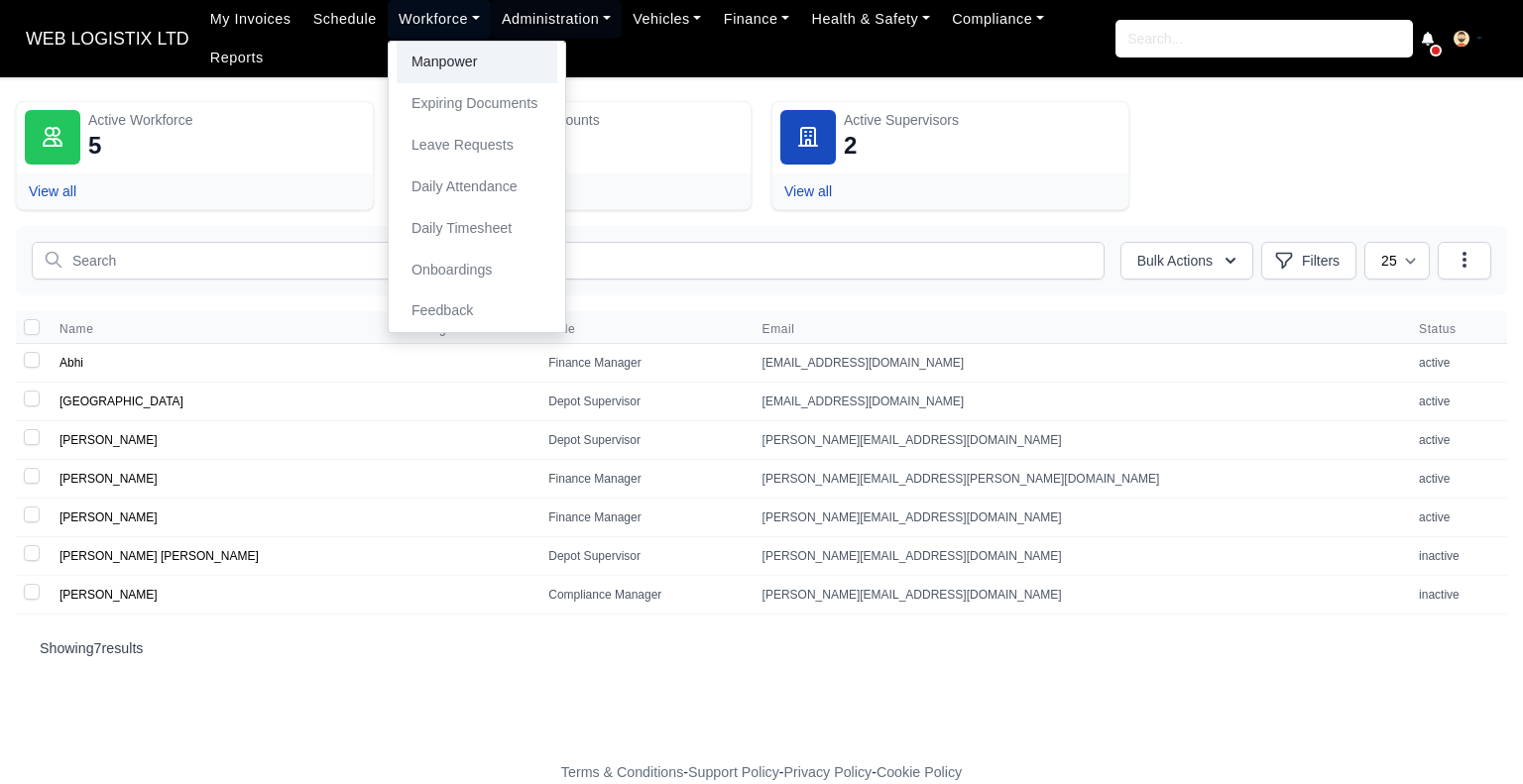 click on "Manpower" at bounding box center (477, 62) 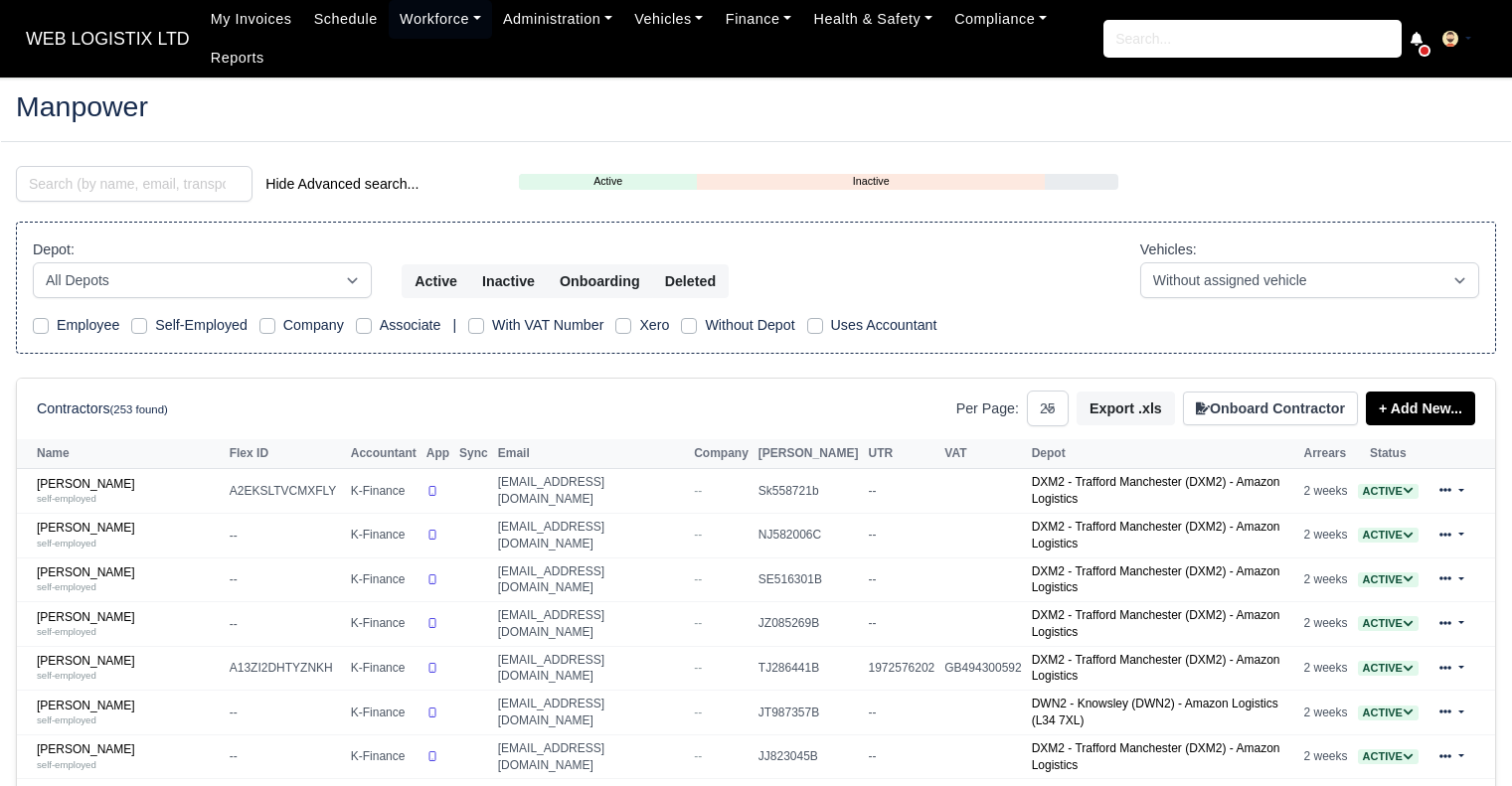 select on "25" 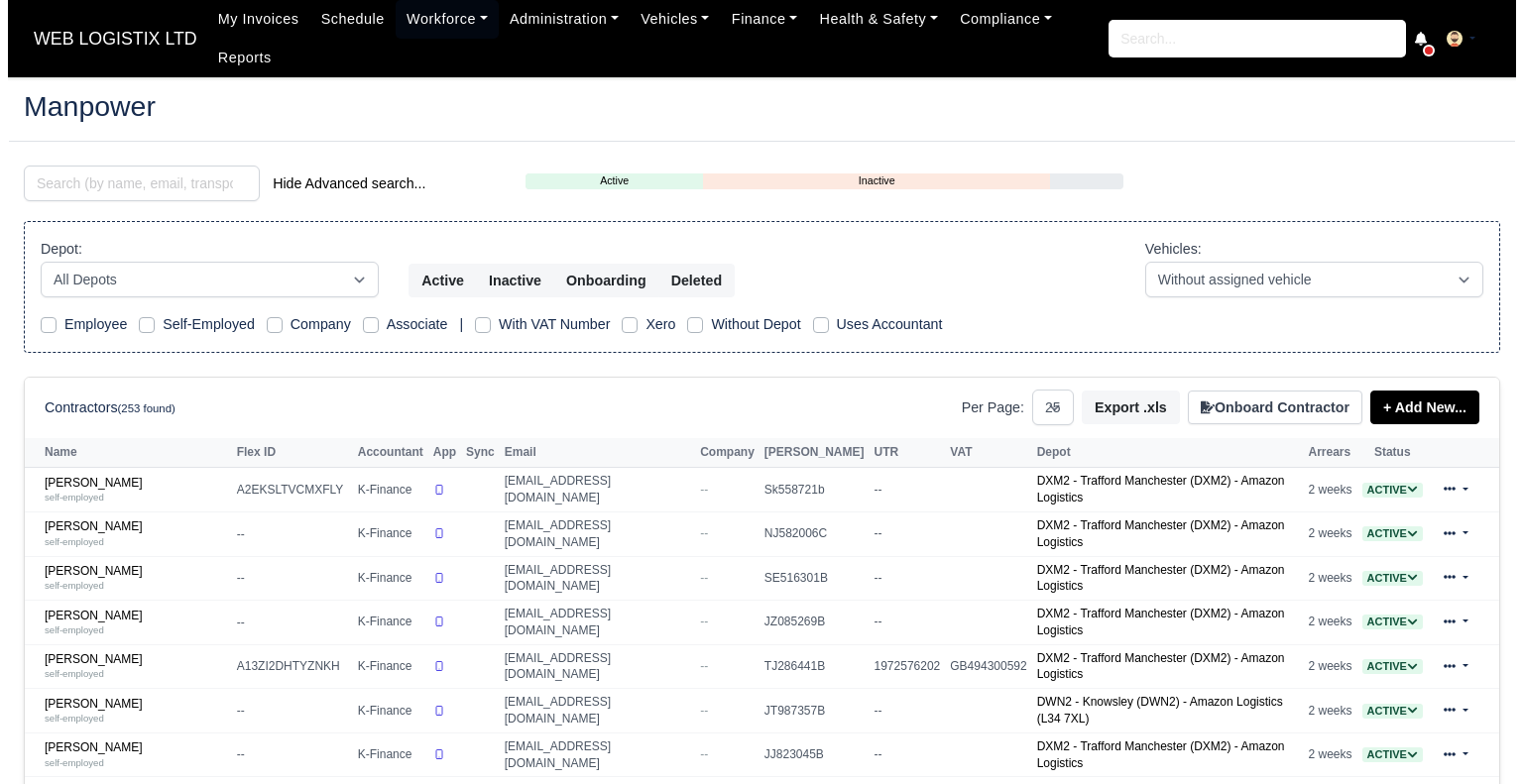 scroll, scrollTop: 0, scrollLeft: 0, axis: both 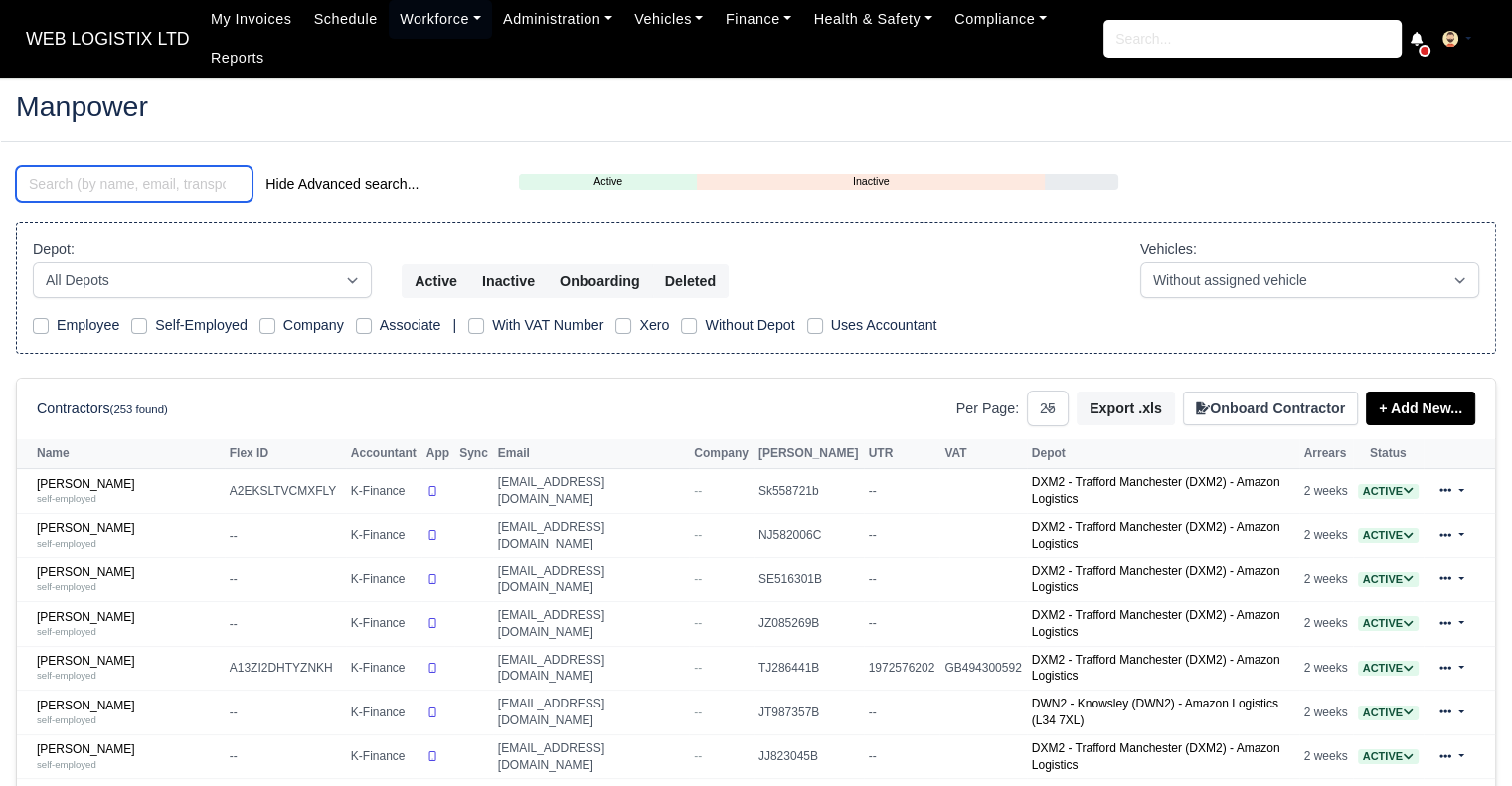 click at bounding box center [134, 184] 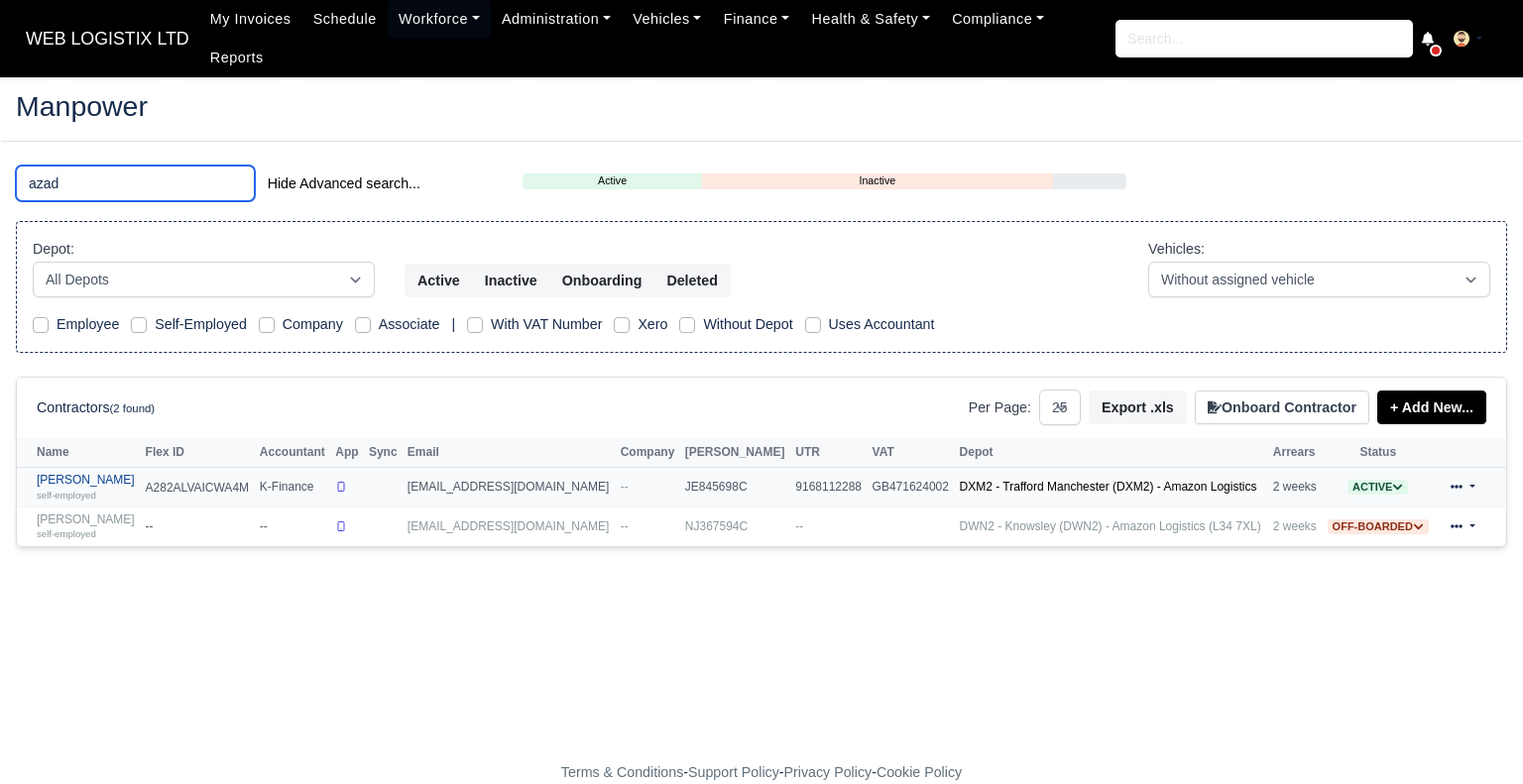 type on "azad" 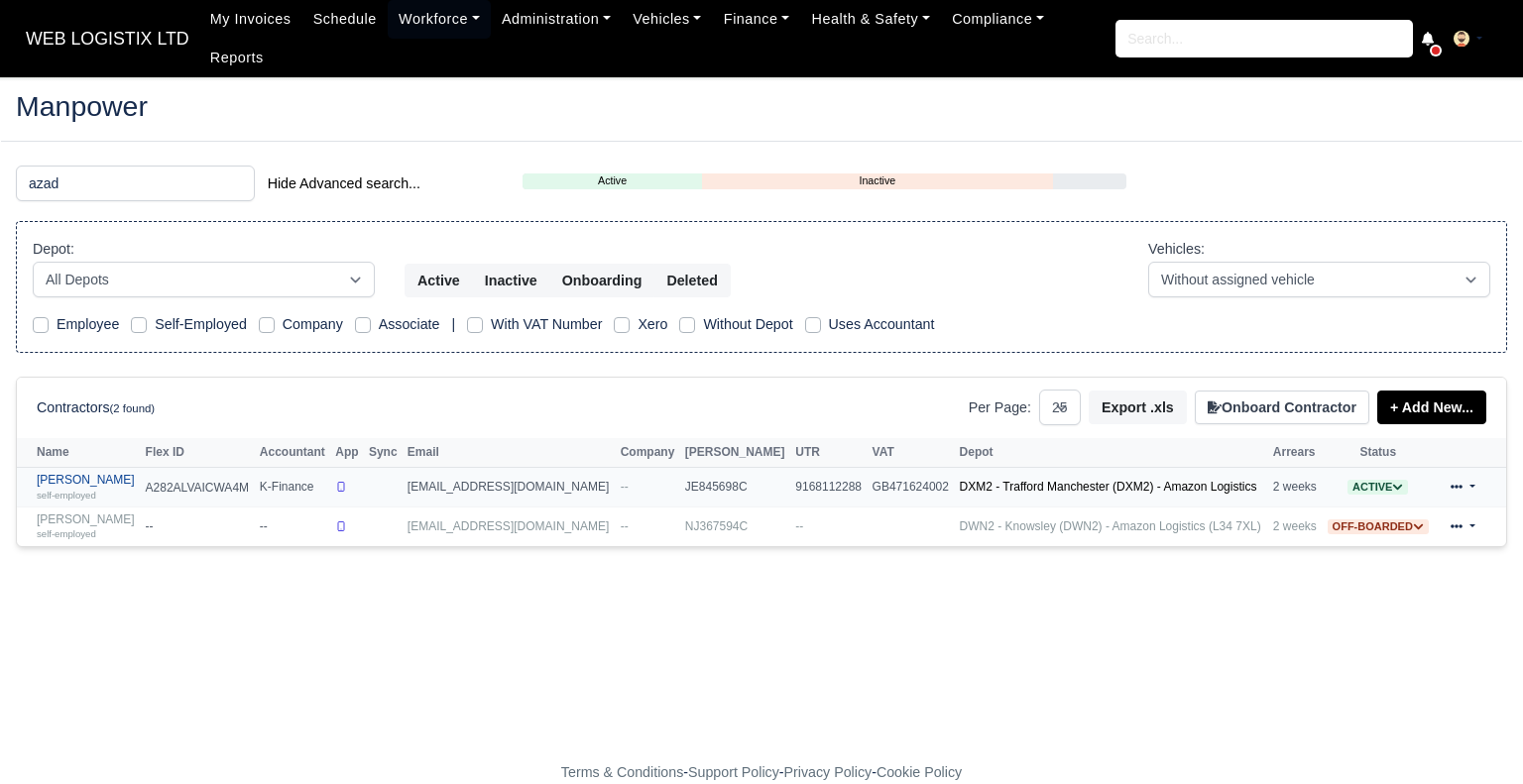 click on "Azad Miah
self-employed" at bounding box center [86, 487] 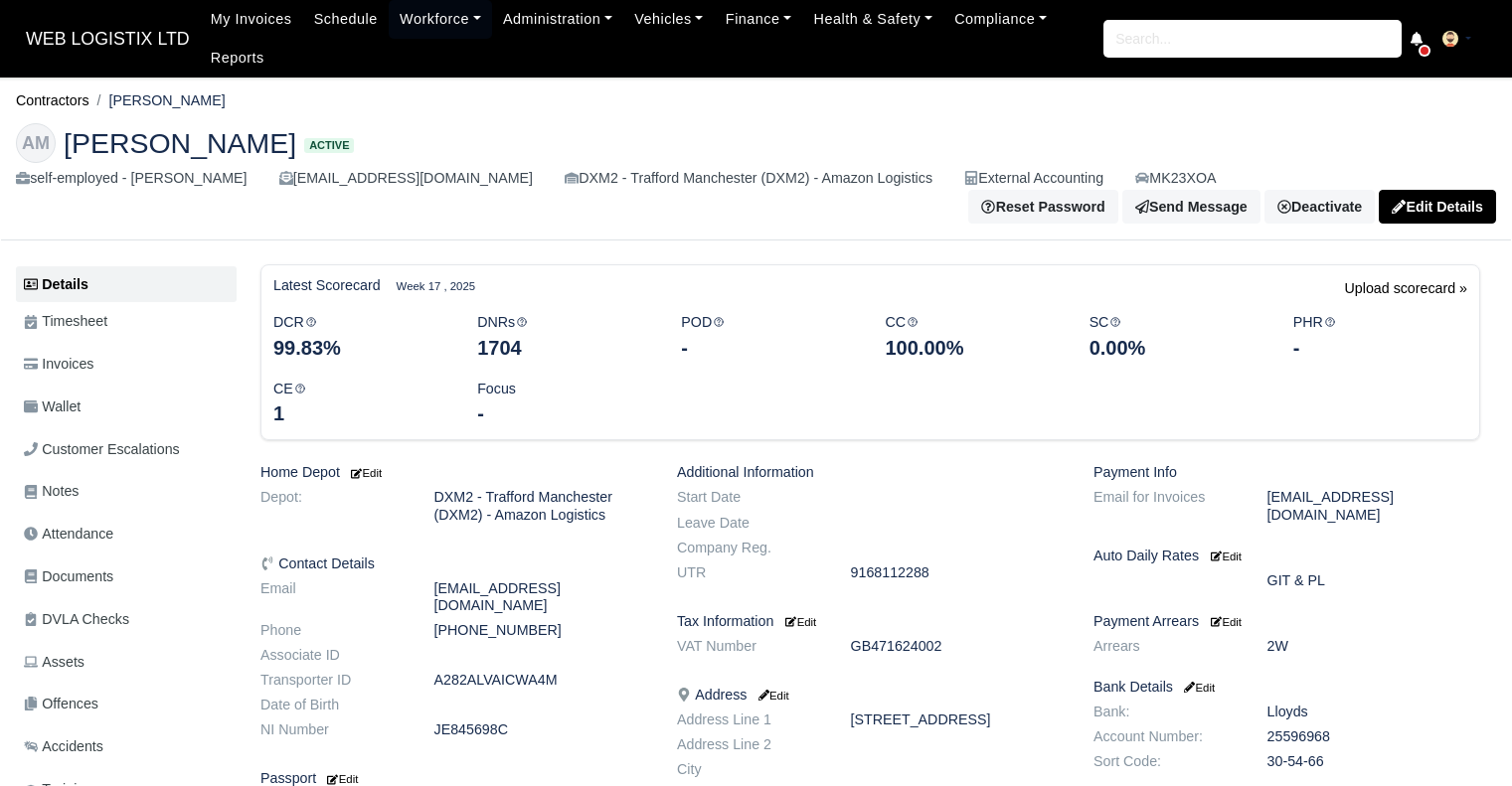 scroll, scrollTop: 0, scrollLeft: 0, axis: both 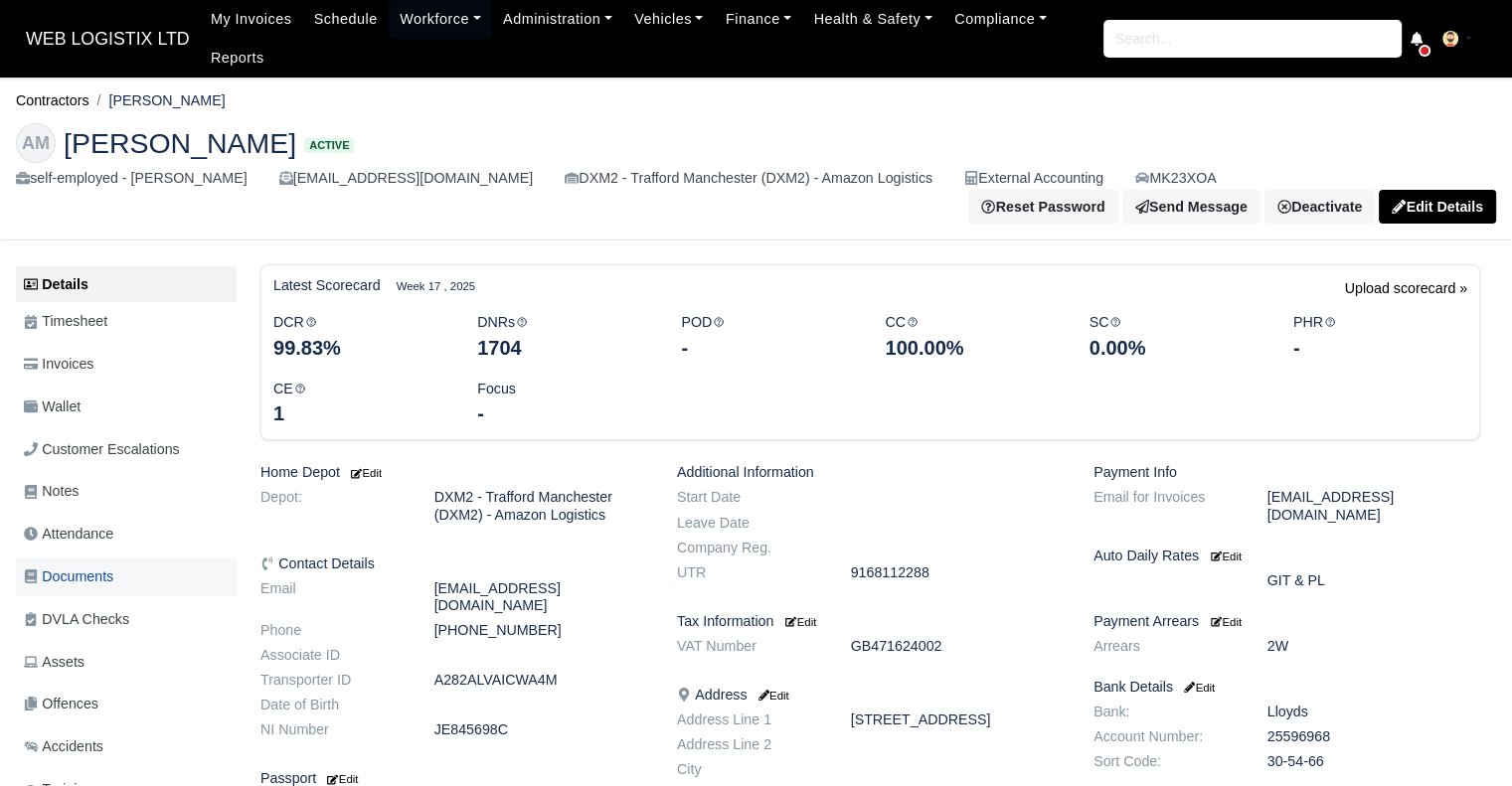 click on "Documents" at bounding box center (69, 576) 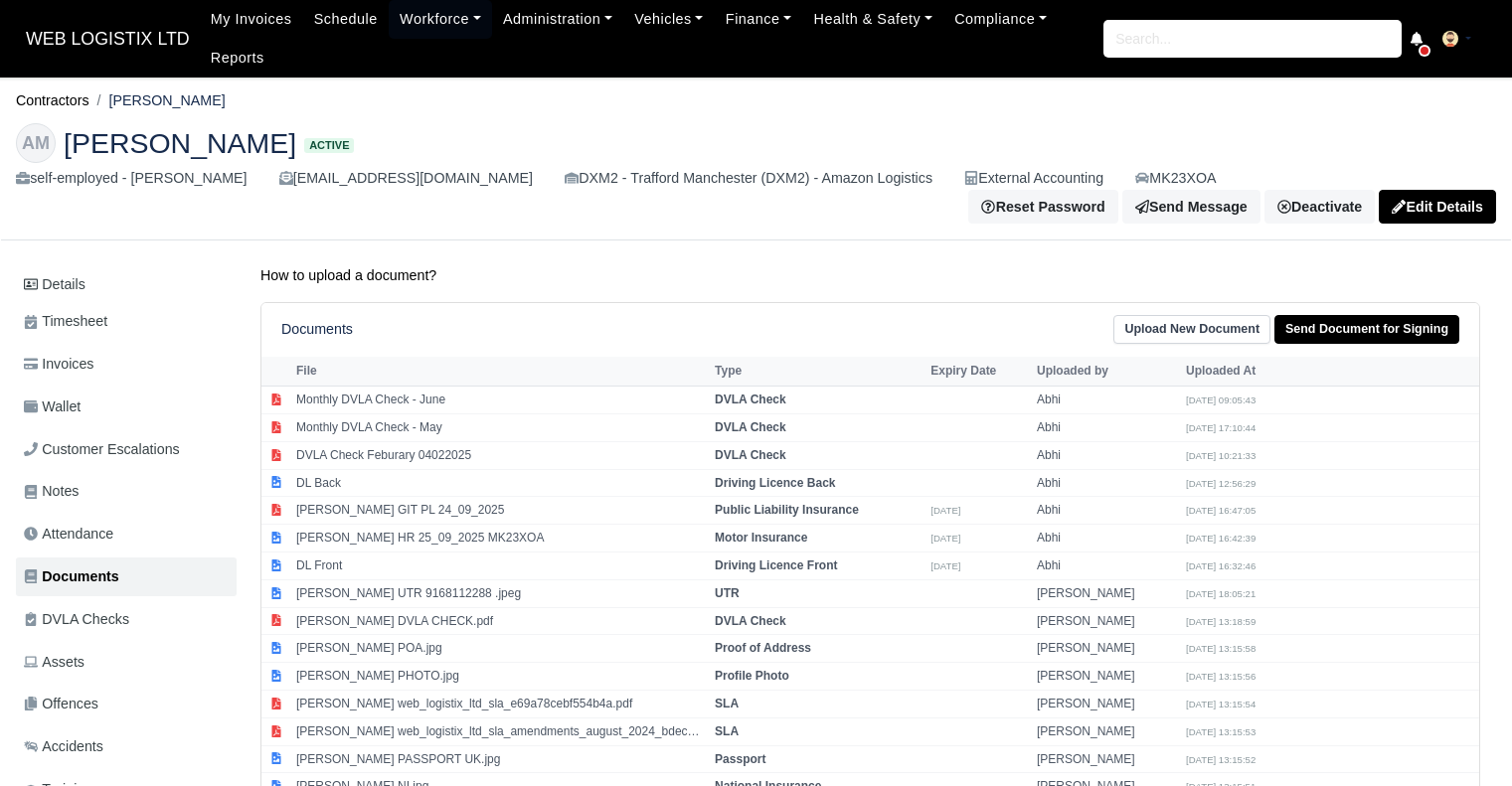 scroll, scrollTop: 0, scrollLeft: 0, axis: both 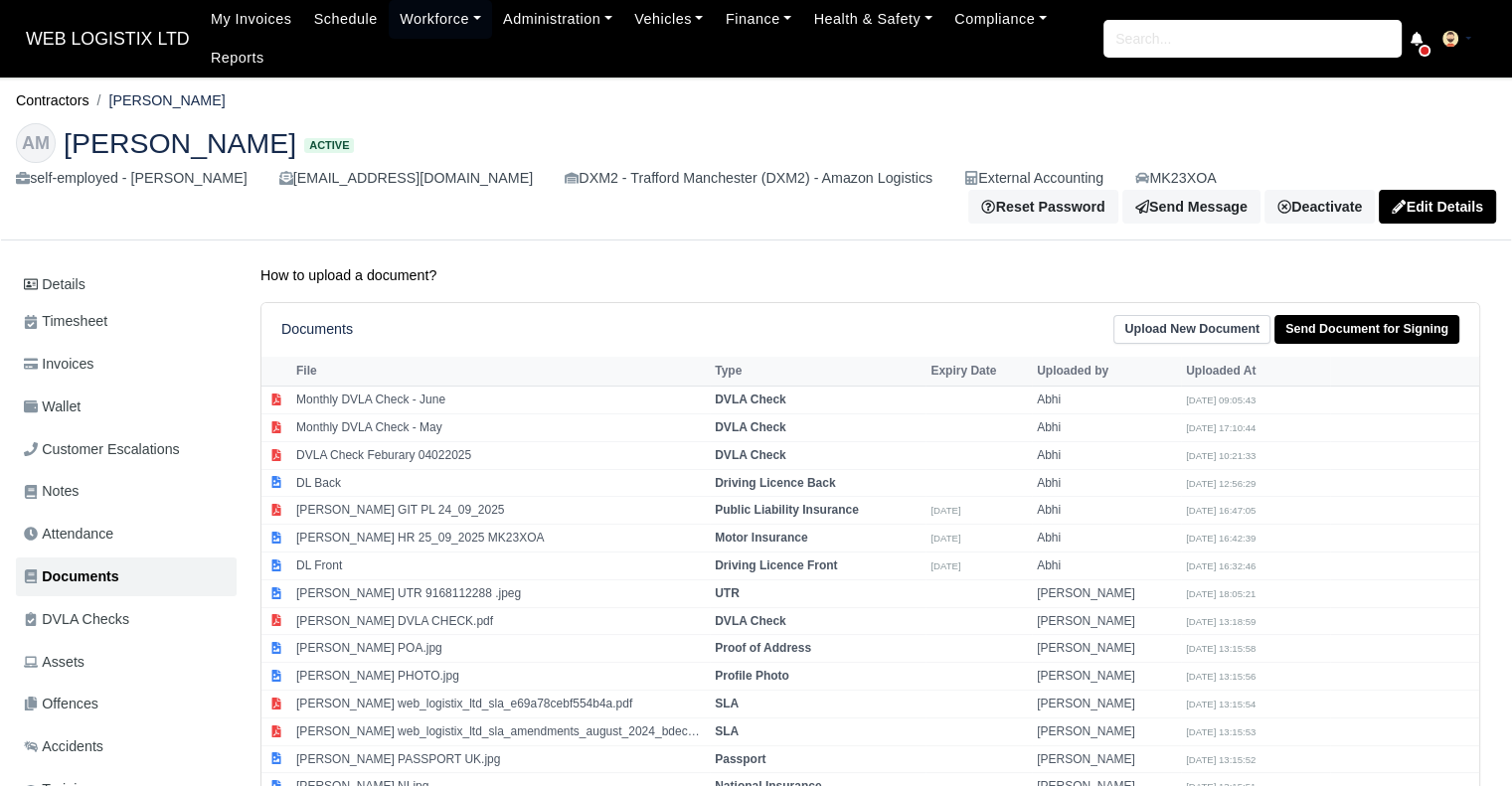click on "DVLA Checks" at bounding box center (77, 619) 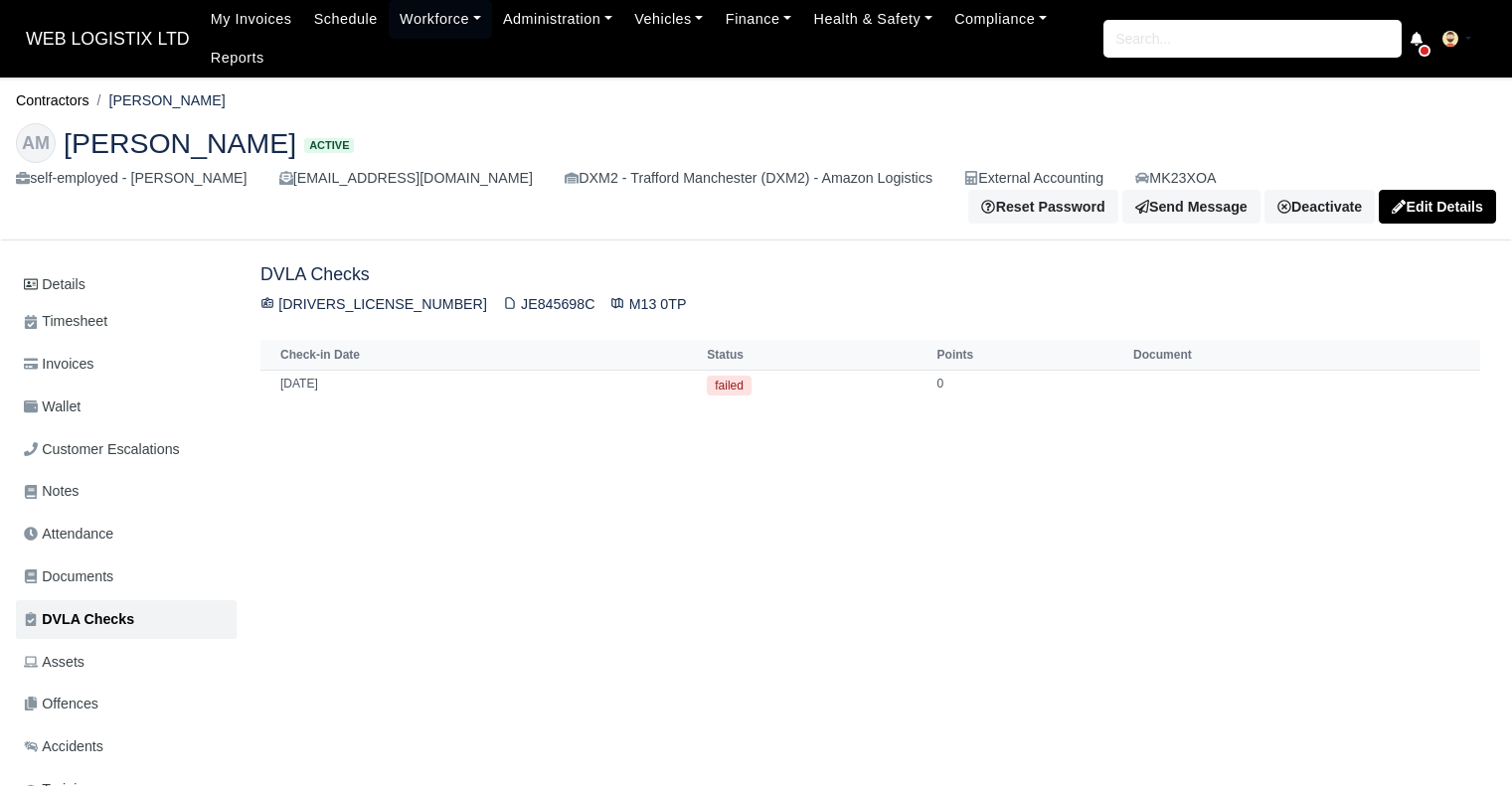 scroll, scrollTop: 0, scrollLeft: 0, axis: both 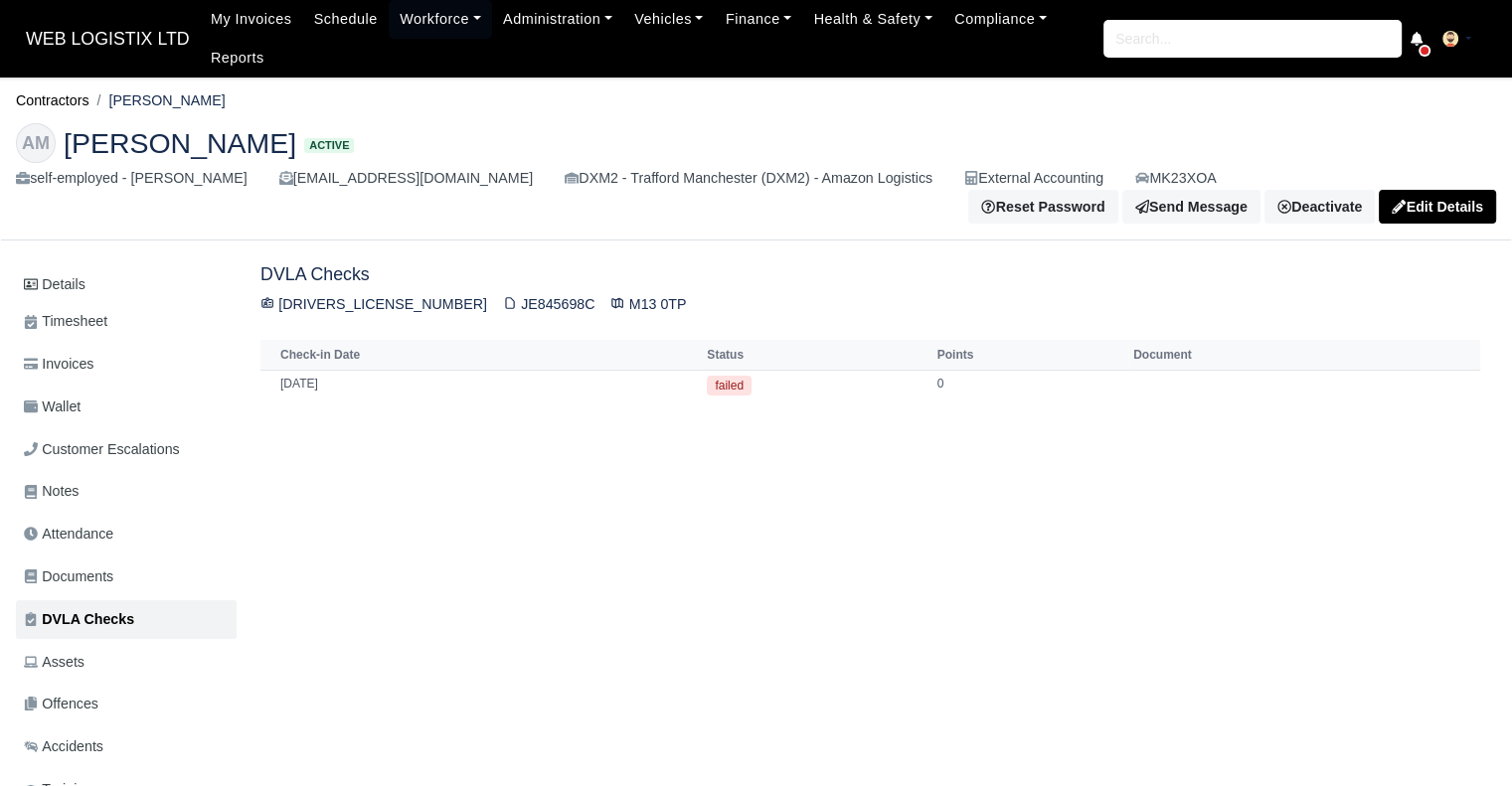 click on "Documents" at bounding box center (69, 576) 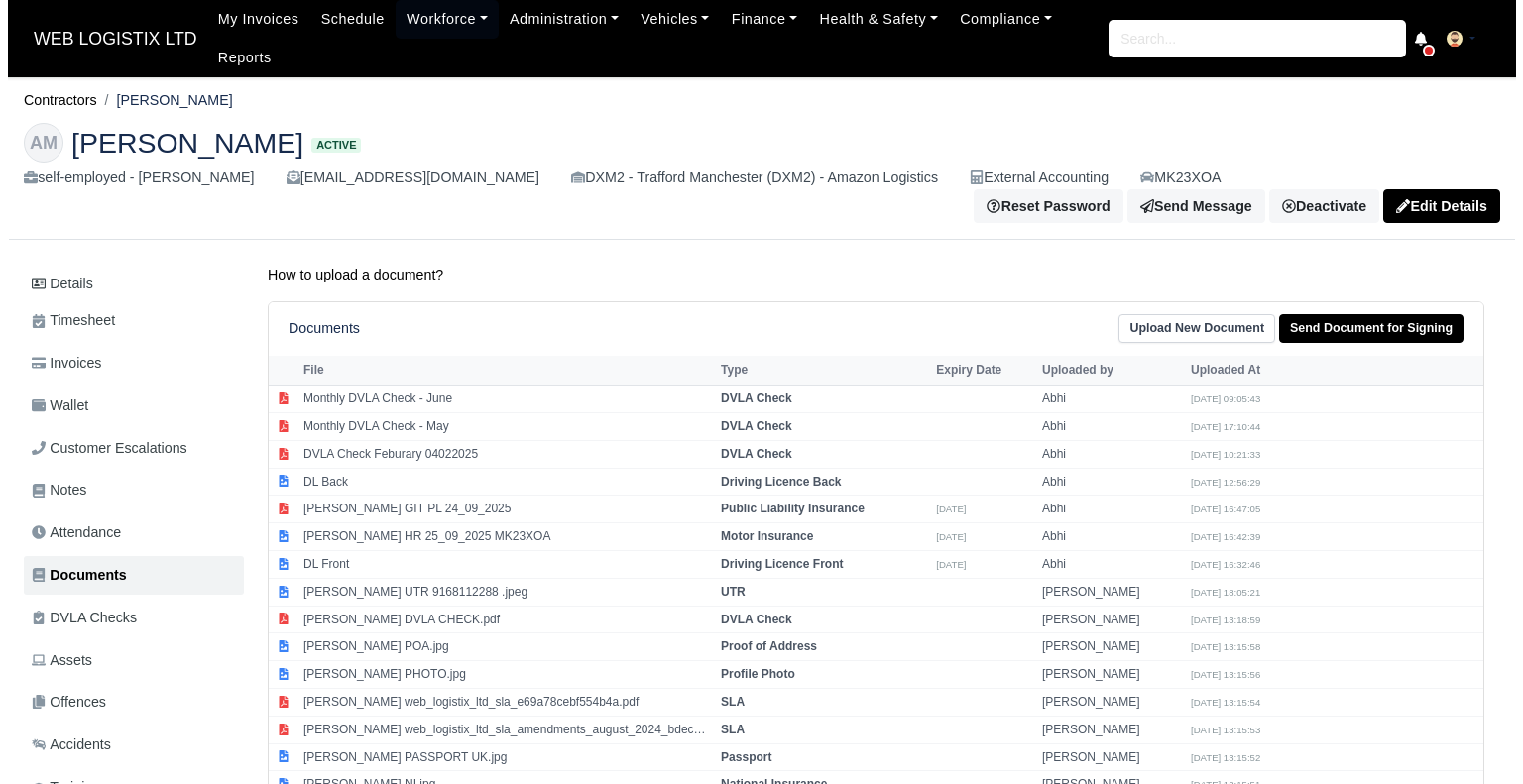 scroll, scrollTop: 0, scrollLeft: 0, axis: both 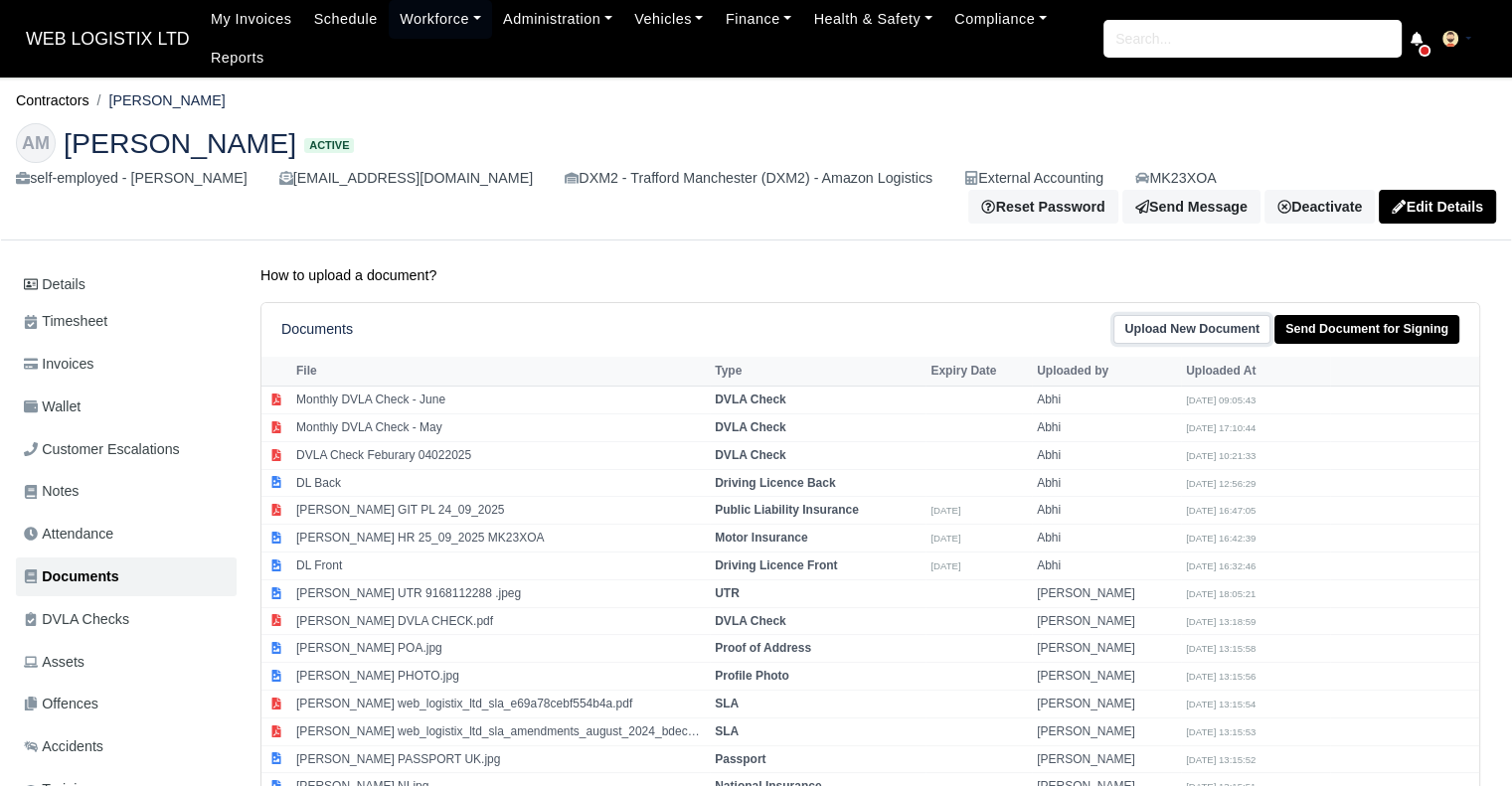 click on "Upload
New Document" at bounding box center [1192, 329] 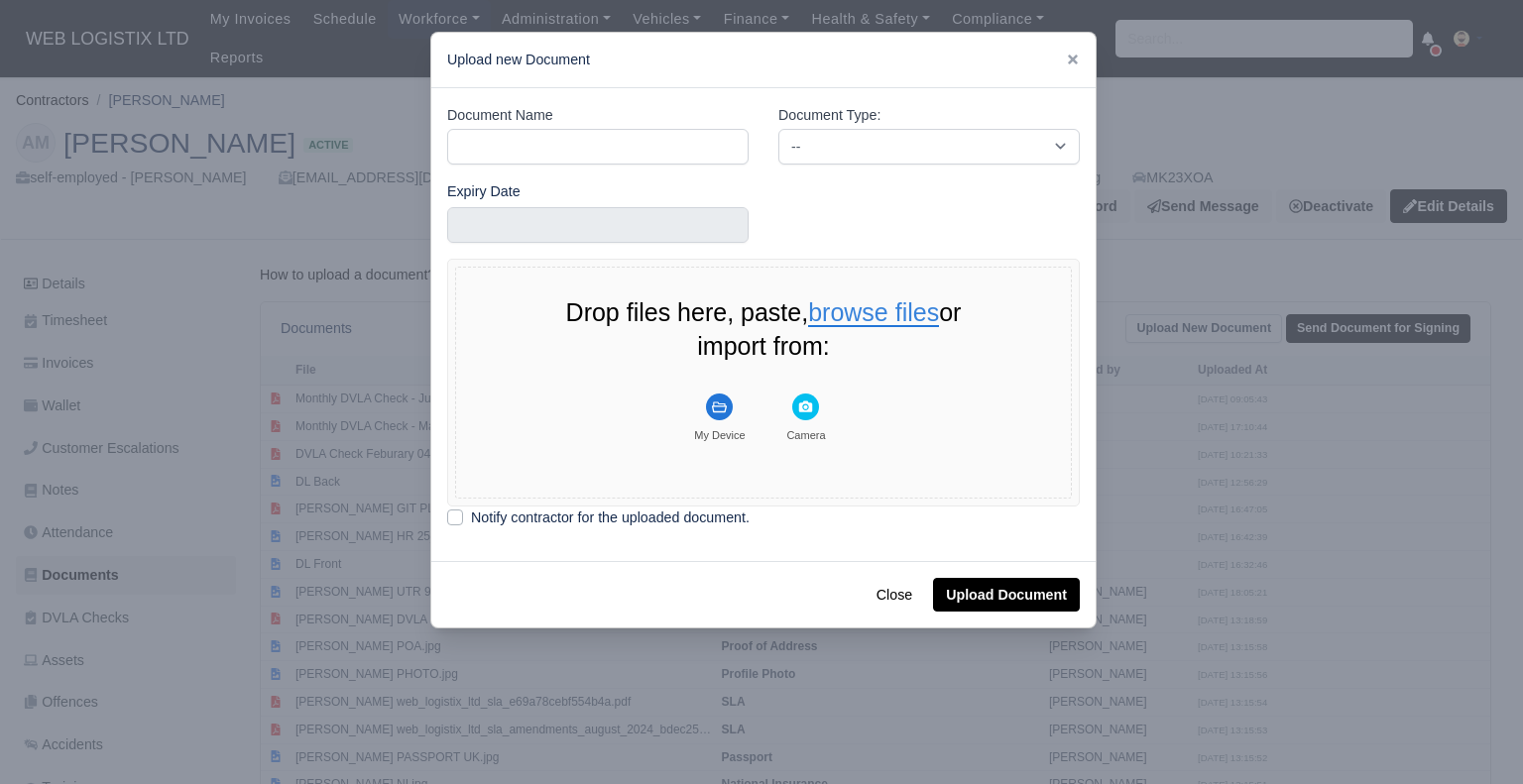 click on "browse files" at bounding box center [874, 313] 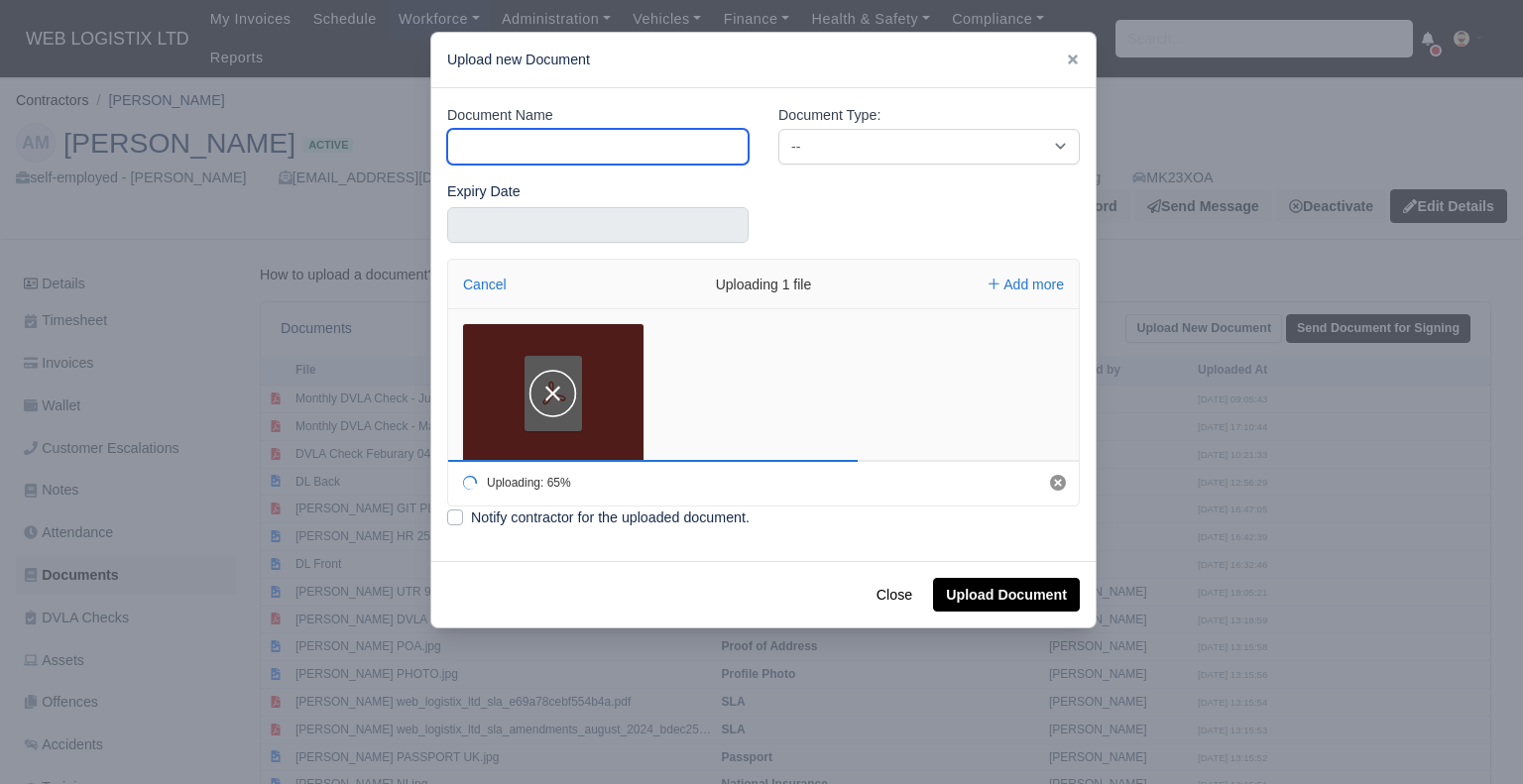 click on "Document Name" at bounding box center (598, 147) 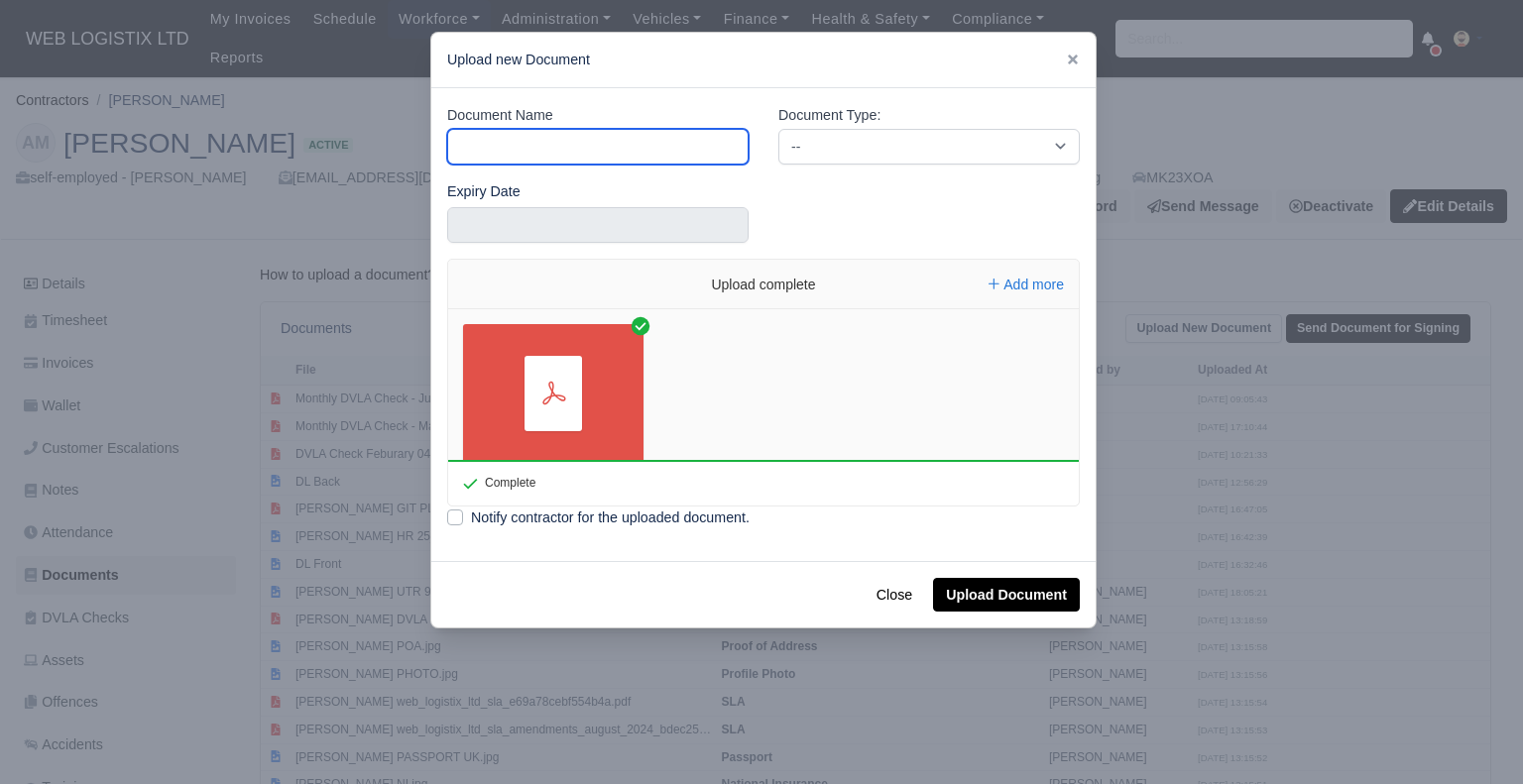 type 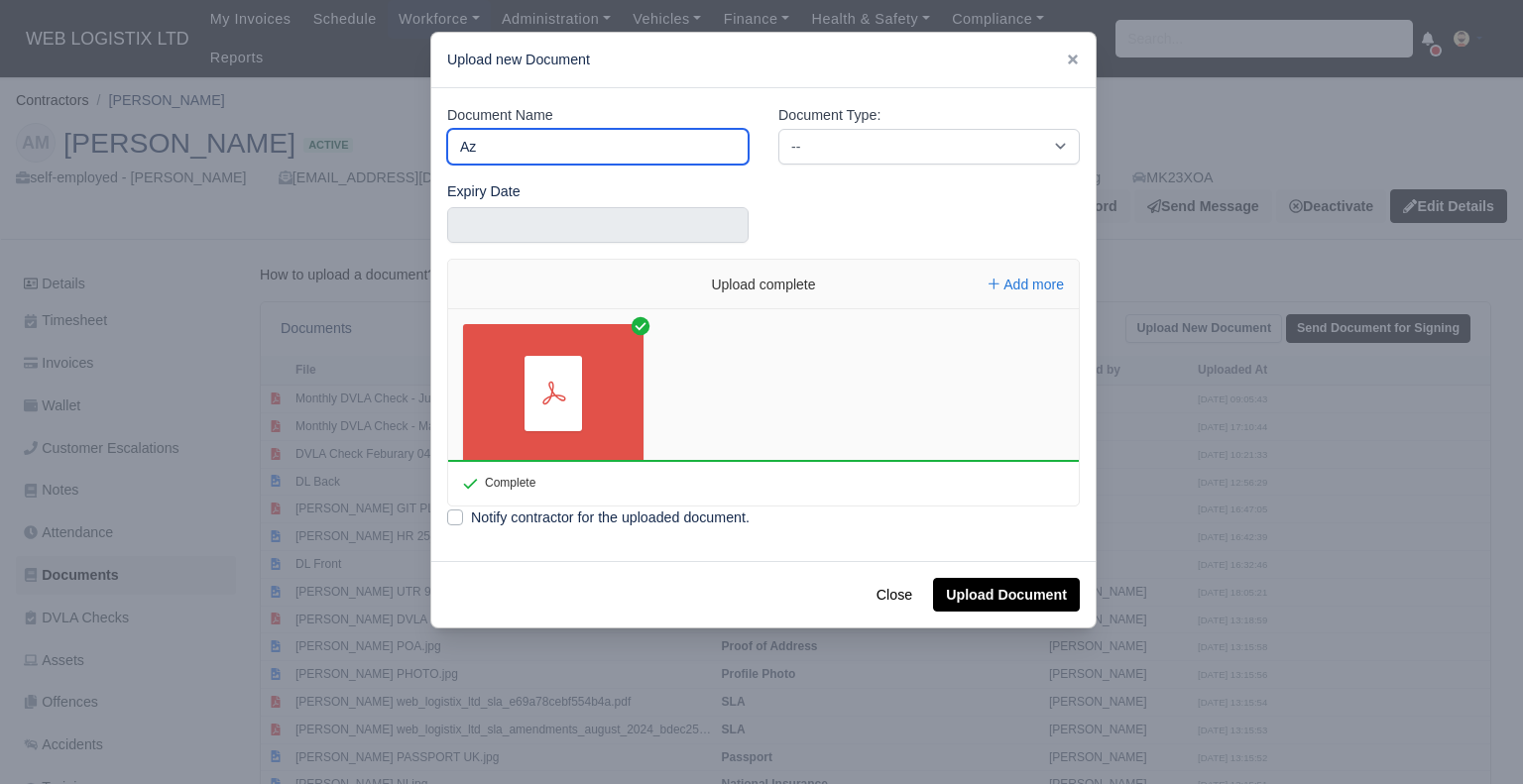 type on "A" 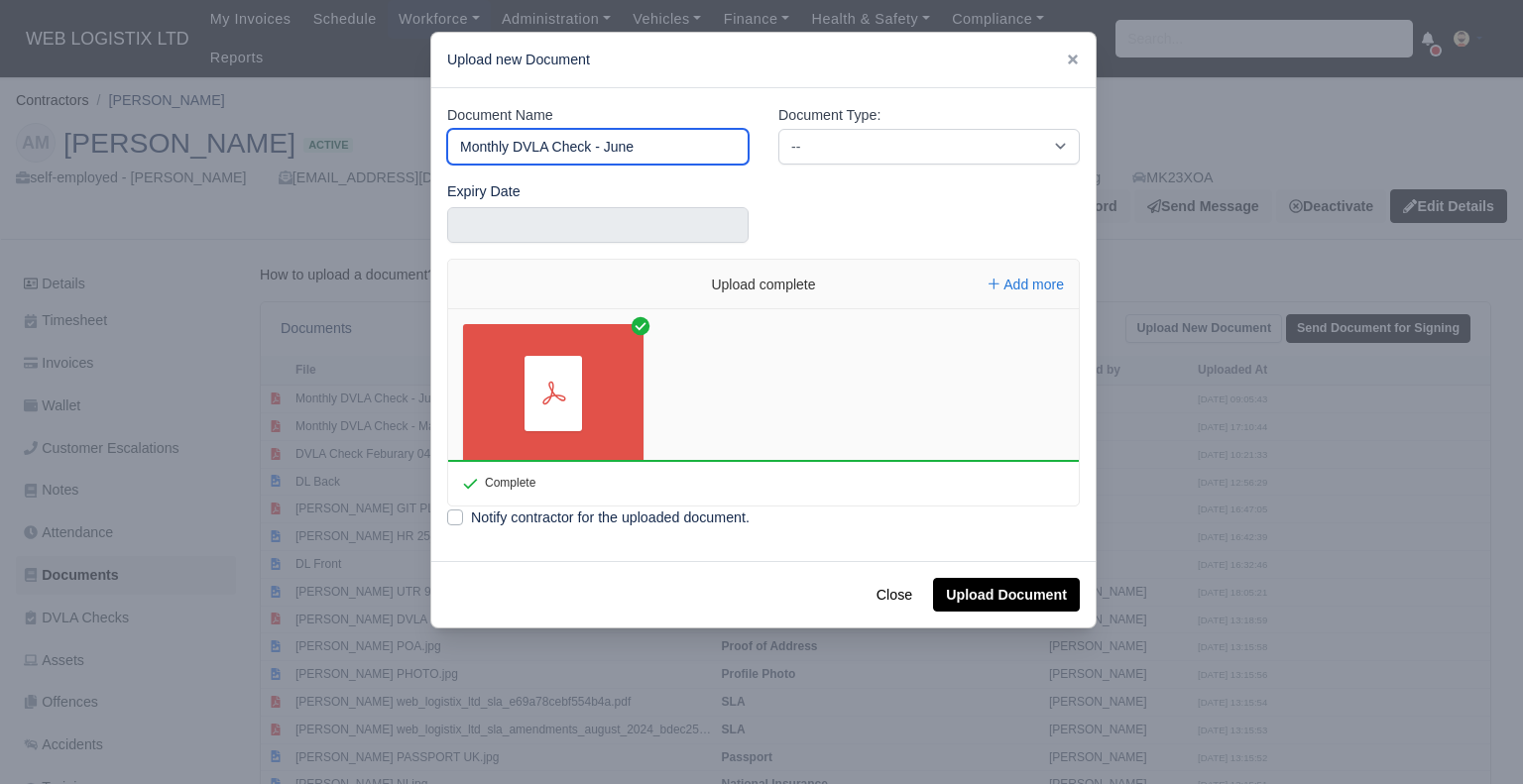 click on "Monthly DVLA Check - June" at bounding box center (598, 147) 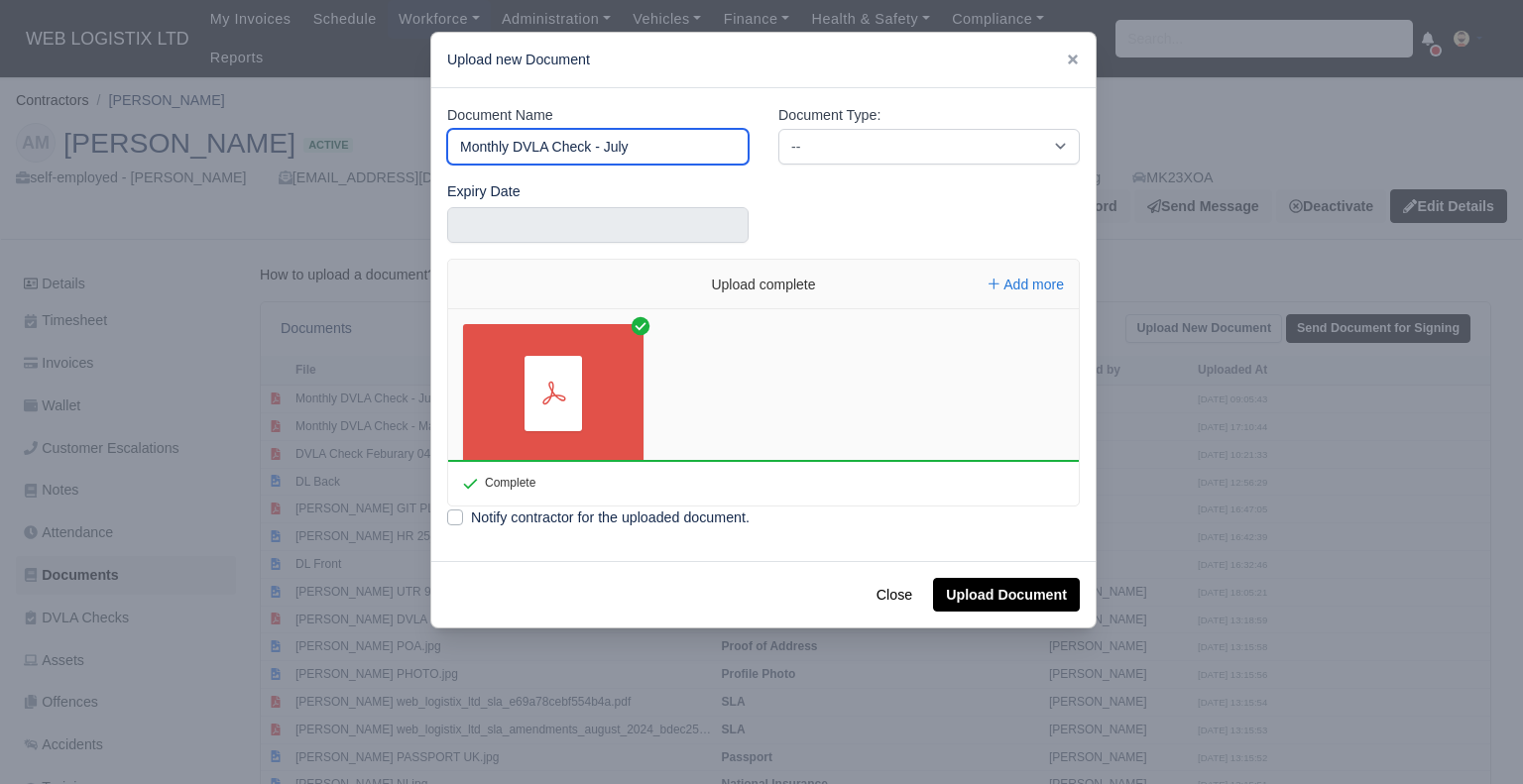 type on "Monthly DVLA Check - July" 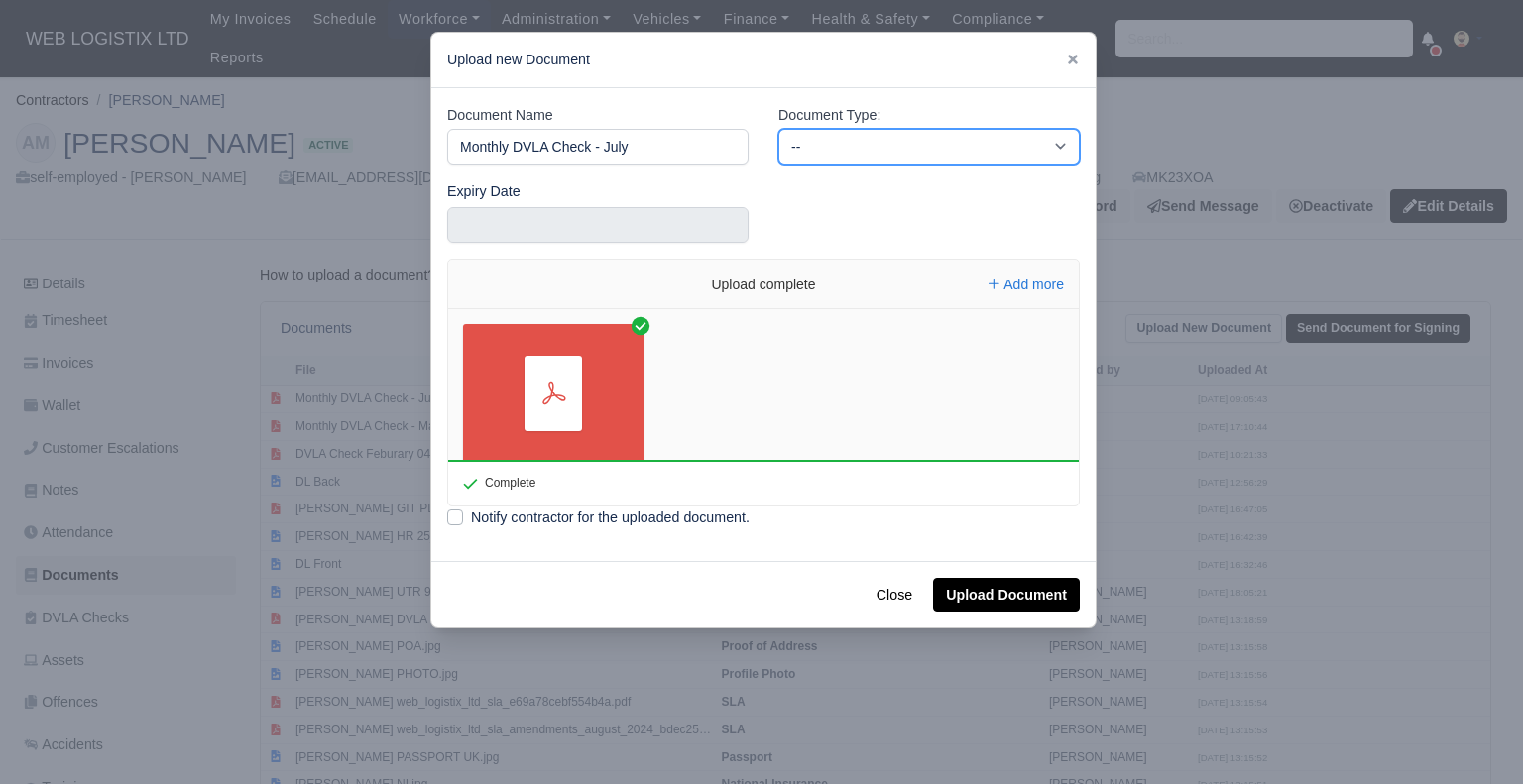 click on "--
Accounting Engagement Letter
Age Verification Confirmation
Background Check
Bank Statement
Birth Certificate
Casualty Loss and Theft Policy Agreement
Client Documents
Code of Conduct
Company Documents
Consent Form
Criminal Record Disclaimer
DVLA Check
DVLA Share Licence Agreement
Declaration
Deed Poll
Delivery Associate Privacy
Driver Disclaimer Agreement
Driver License Declaration
Driving Licence Back
Driving Licence Front
Drug & Alcohol Policy Consent
Drug & Alcohol Testing Consent
Drugs and Alcohol
ECS Check" at bounding box center (929, 147) 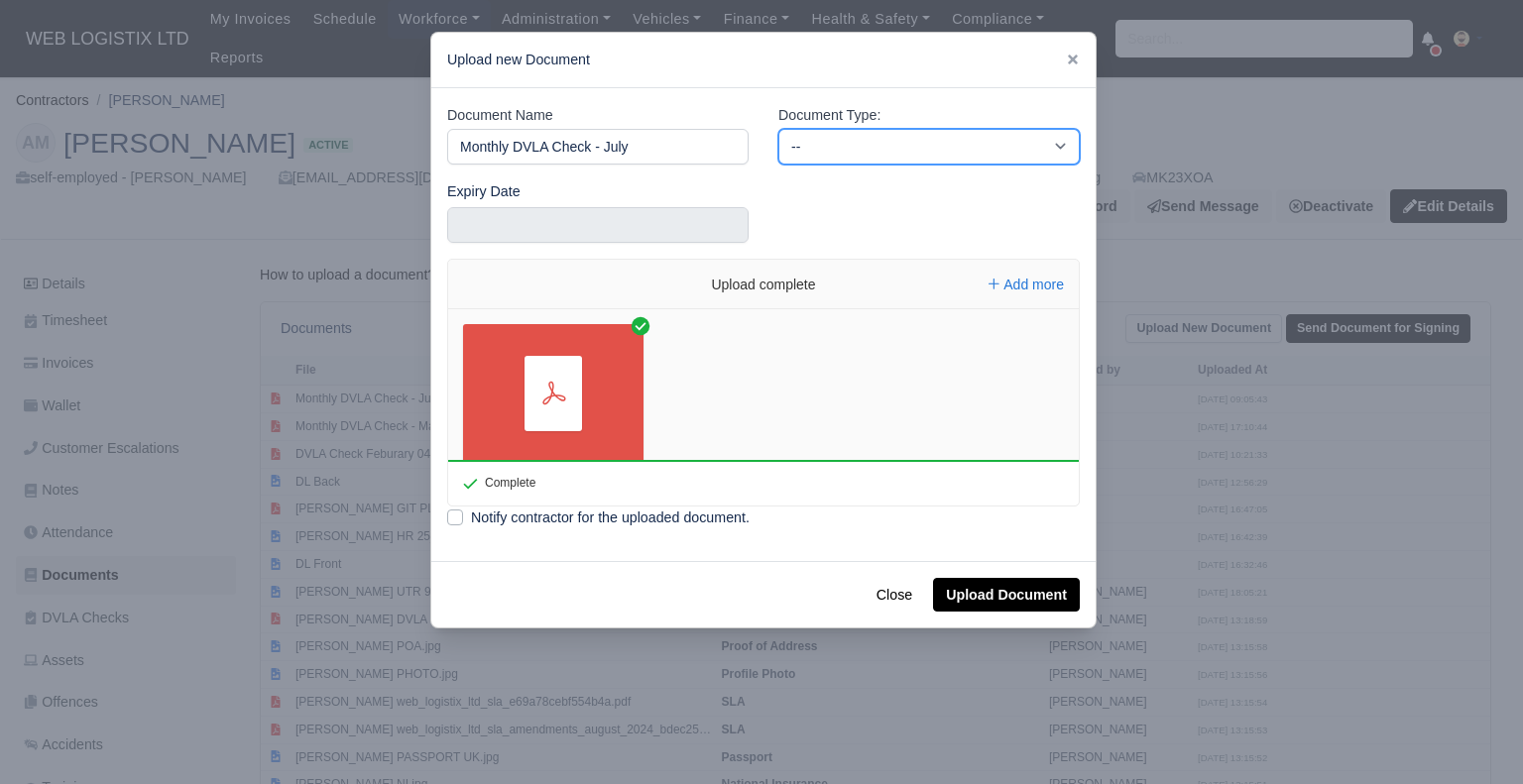 select on "dvla-check" 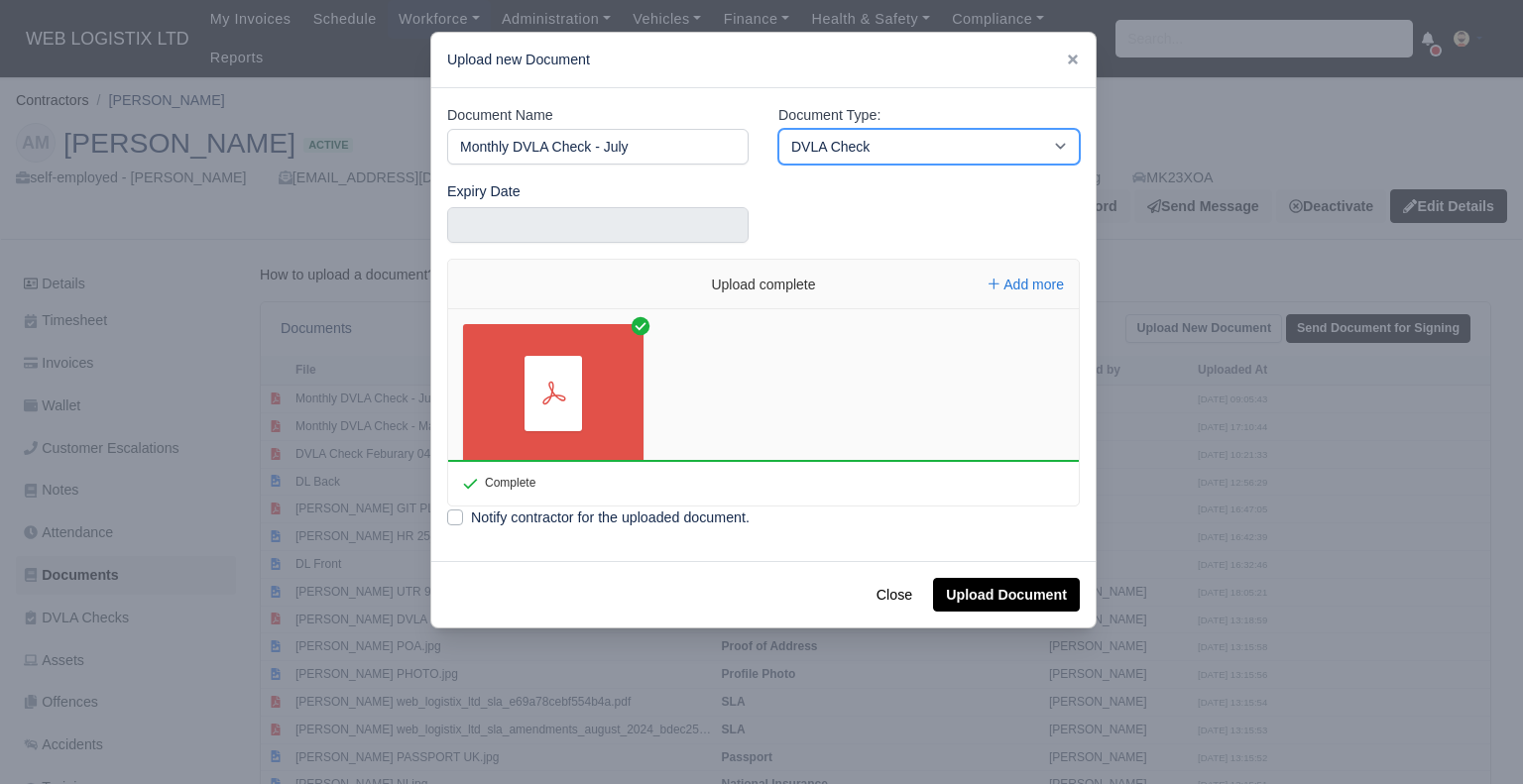 click on "--
Accounting Engagement Letter
Age Verification Confirmation
Background Check
Bank Statement
Birth Certificate
Casualty Loss and Theft Policy Agreement
Client Documents
Code of Conduct
Company Documents
Consent Form
Criminal Record Disclaimer
DVLA Check
DVLA Share Licence Agreement
Declaration
Deed Poll
Delivery Associate Privacy
Driver Disclaimer Agreement
Driver License Declaration
Driving Licence Back
Driving Licence Front
Drug & Alcohol Policy Consent
Drug & Alcohol Testing Consent
Drugs and Alcohol
ECS Check" at bounding box center (929, 147) 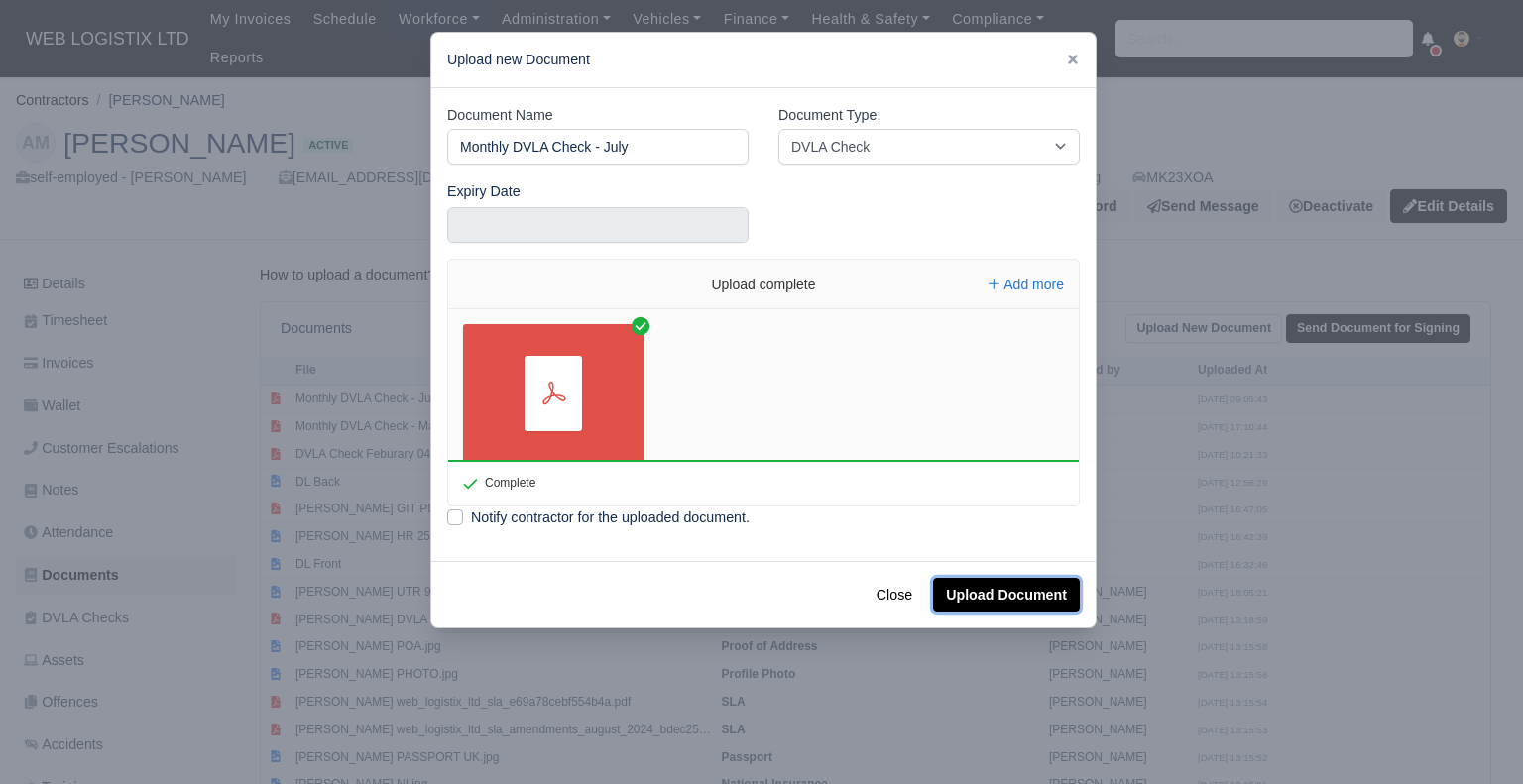 click on "Upload Document" at bounding box center [1006, 595] 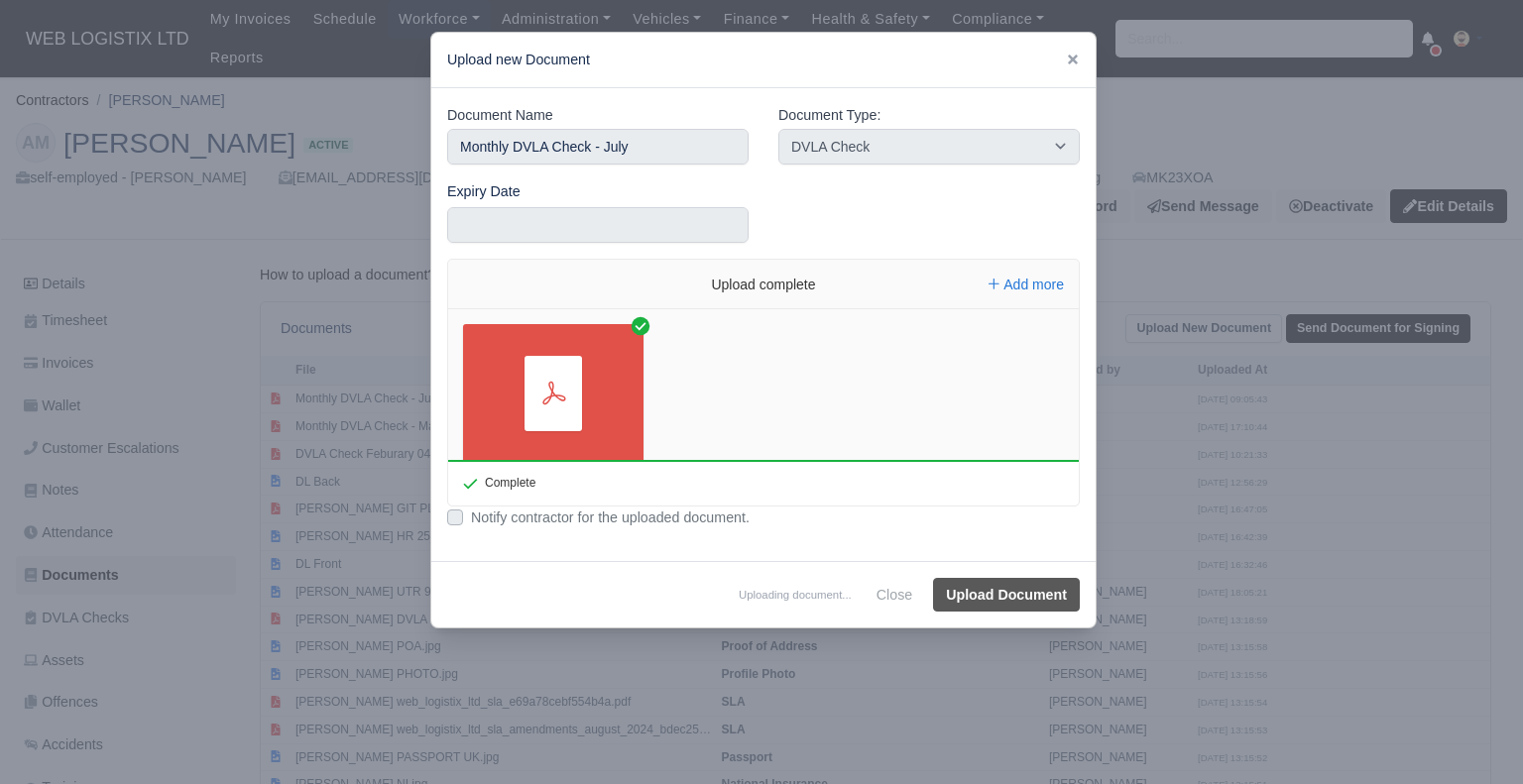 type 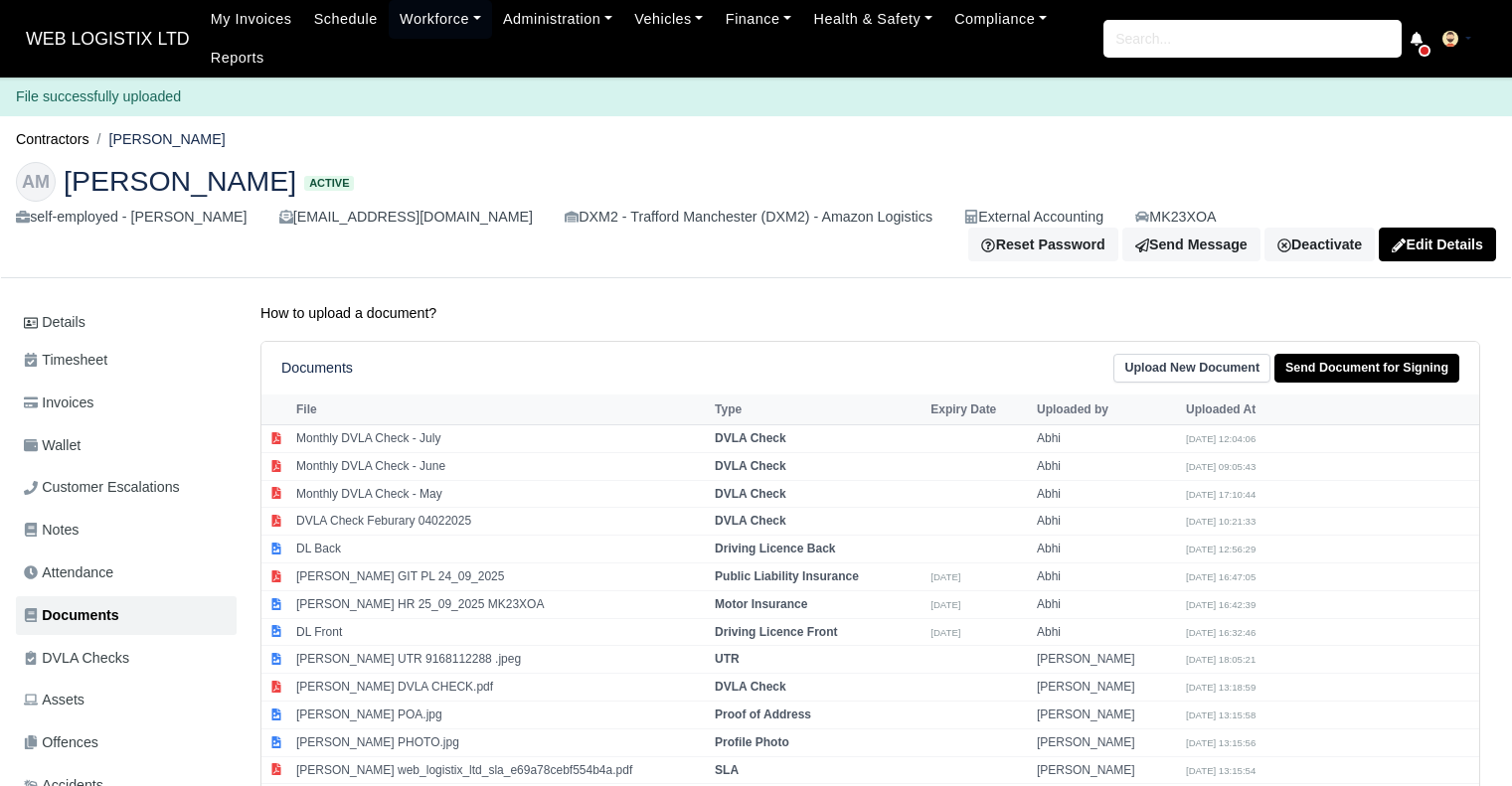 scroll, scrollTop: 0, scrollLeft: 0, axis: both 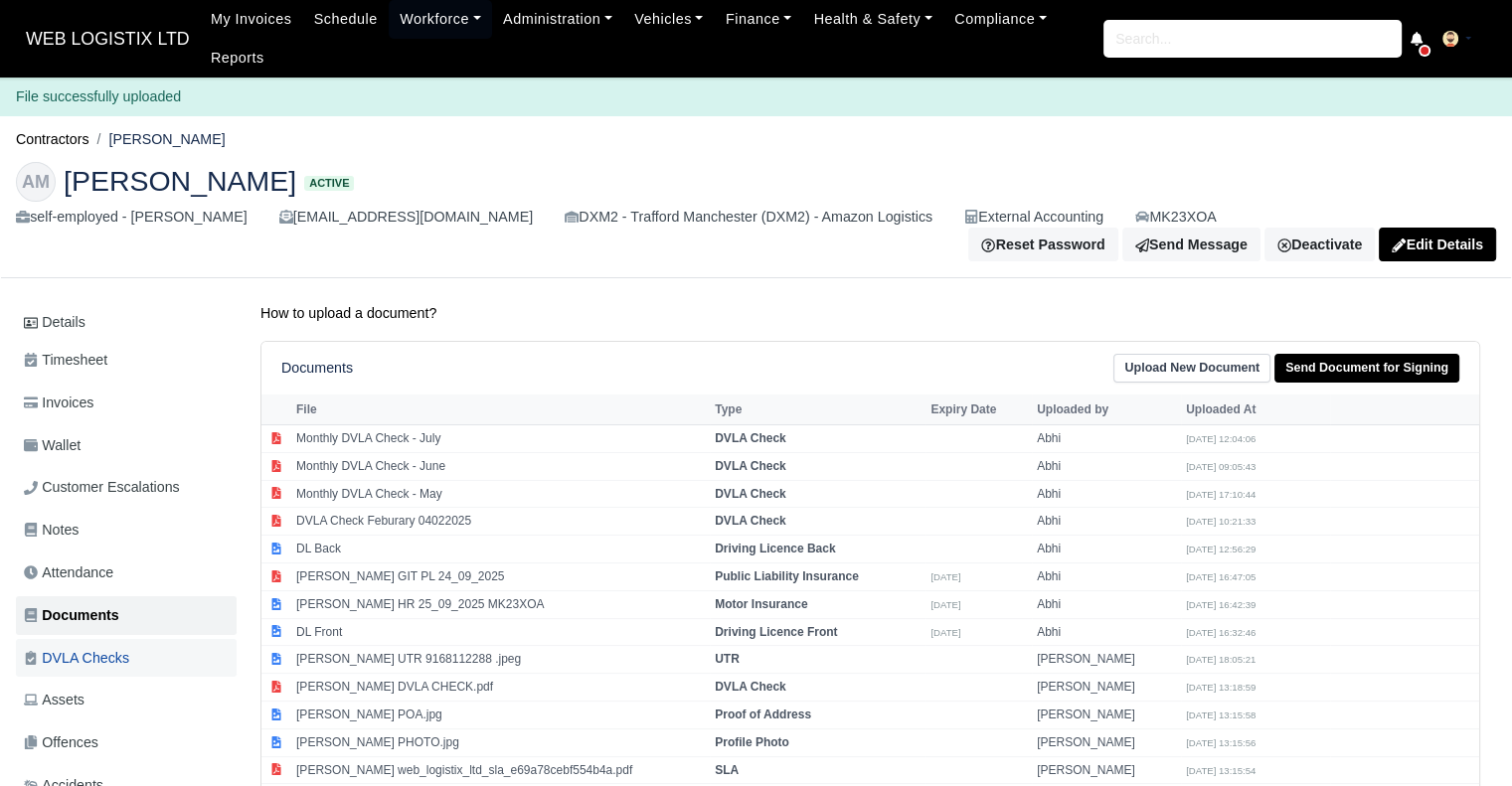 click on "DVLA Checks" at bounding box center (77, 658) 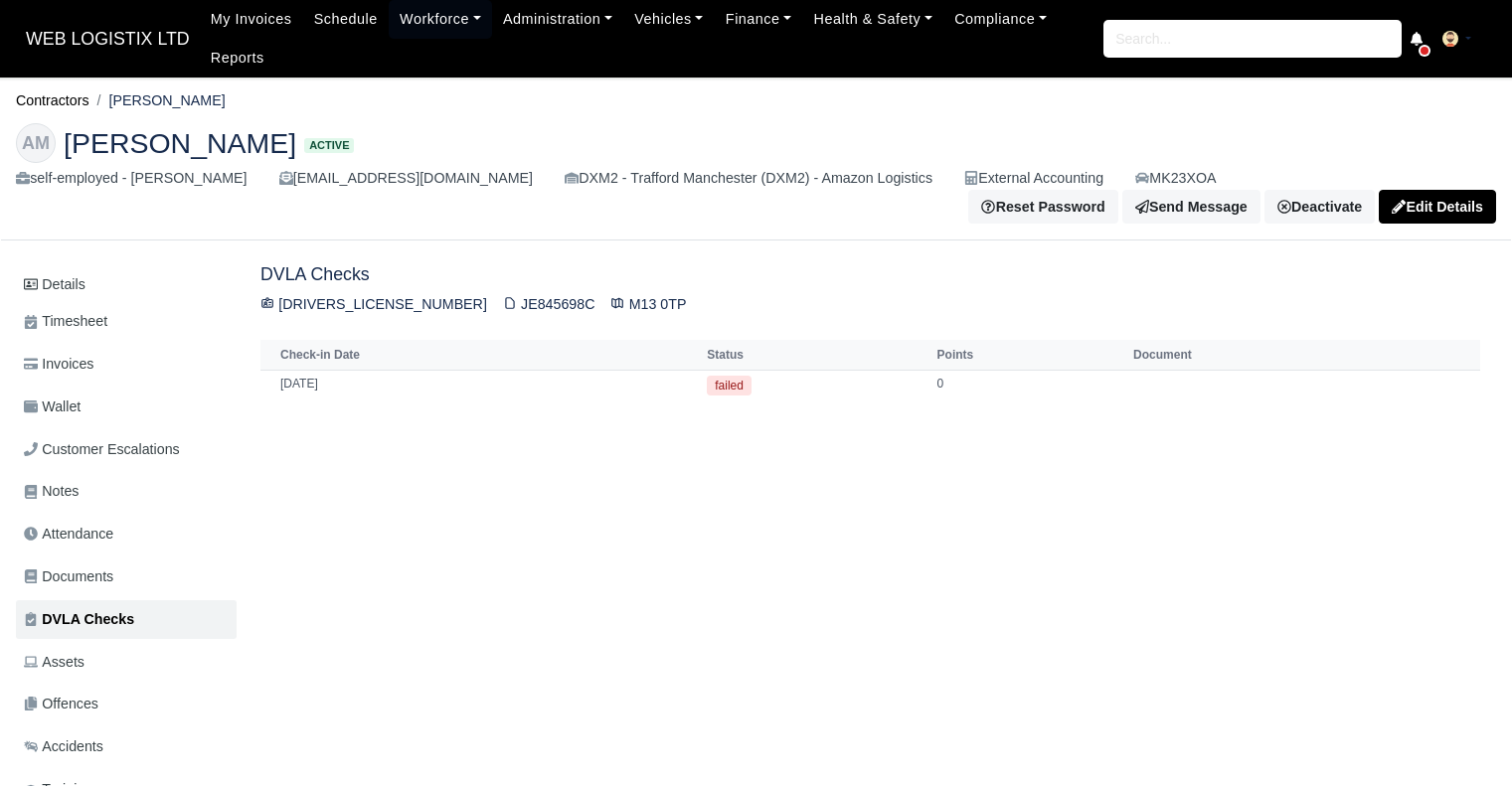scroll, scrollTop: 0, scrollLeft: 0, axis: both 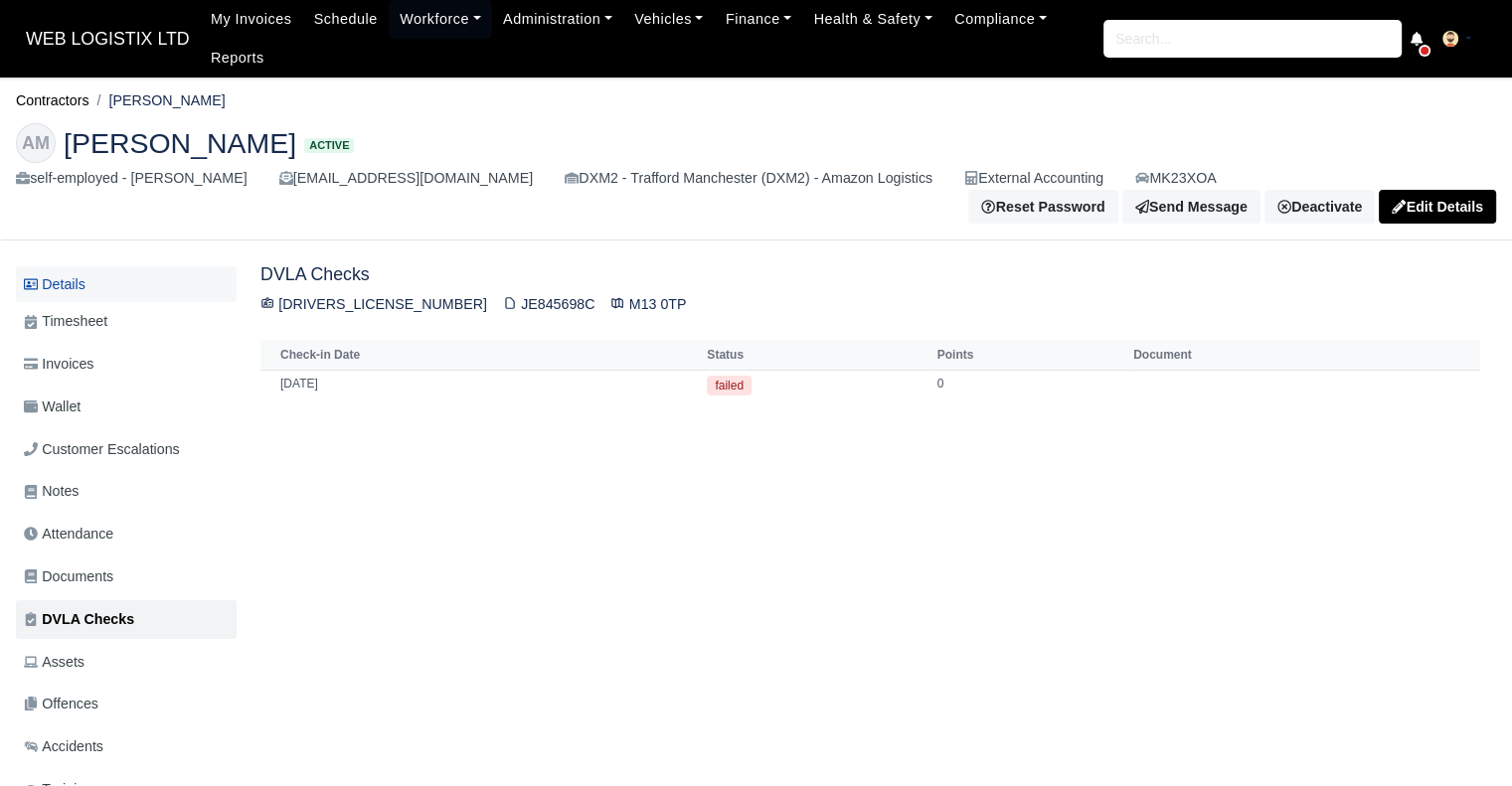 click on "Details" at bounding box center (126, 284) 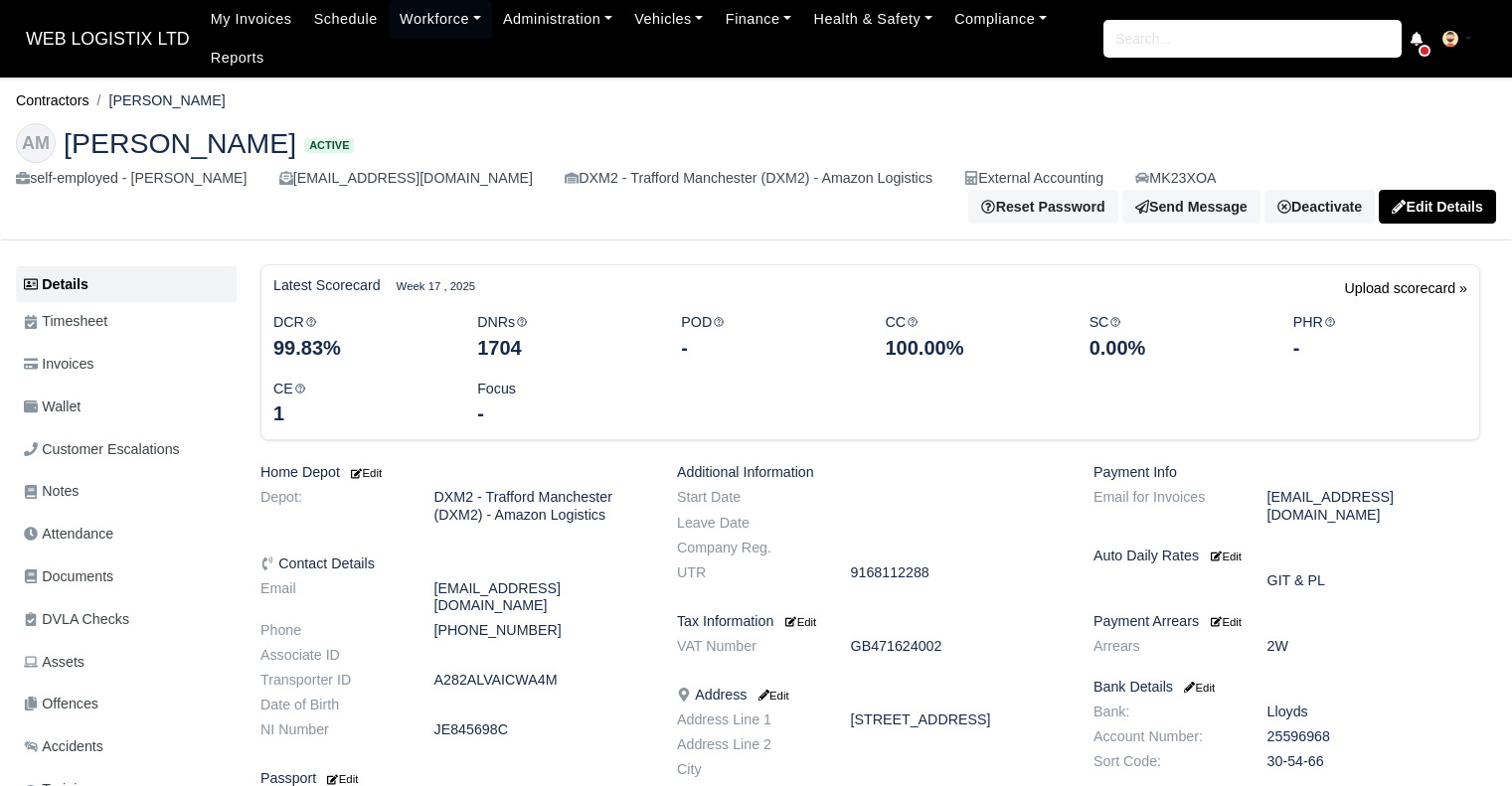 scroll, scrollTop: 0, scrollLeft: 0, axis: both 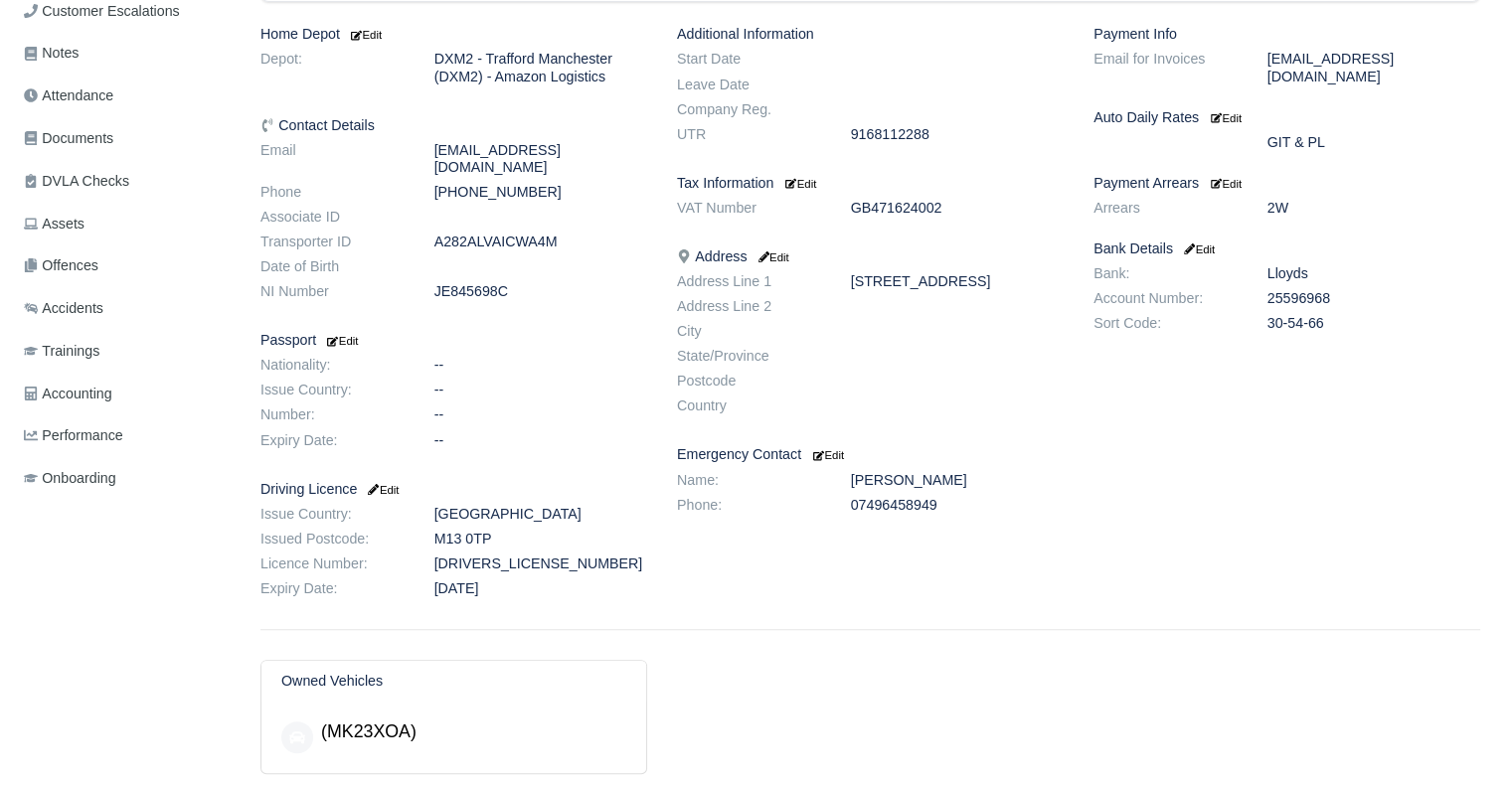 click on "JE845698C" at bounding box center (541, 291) 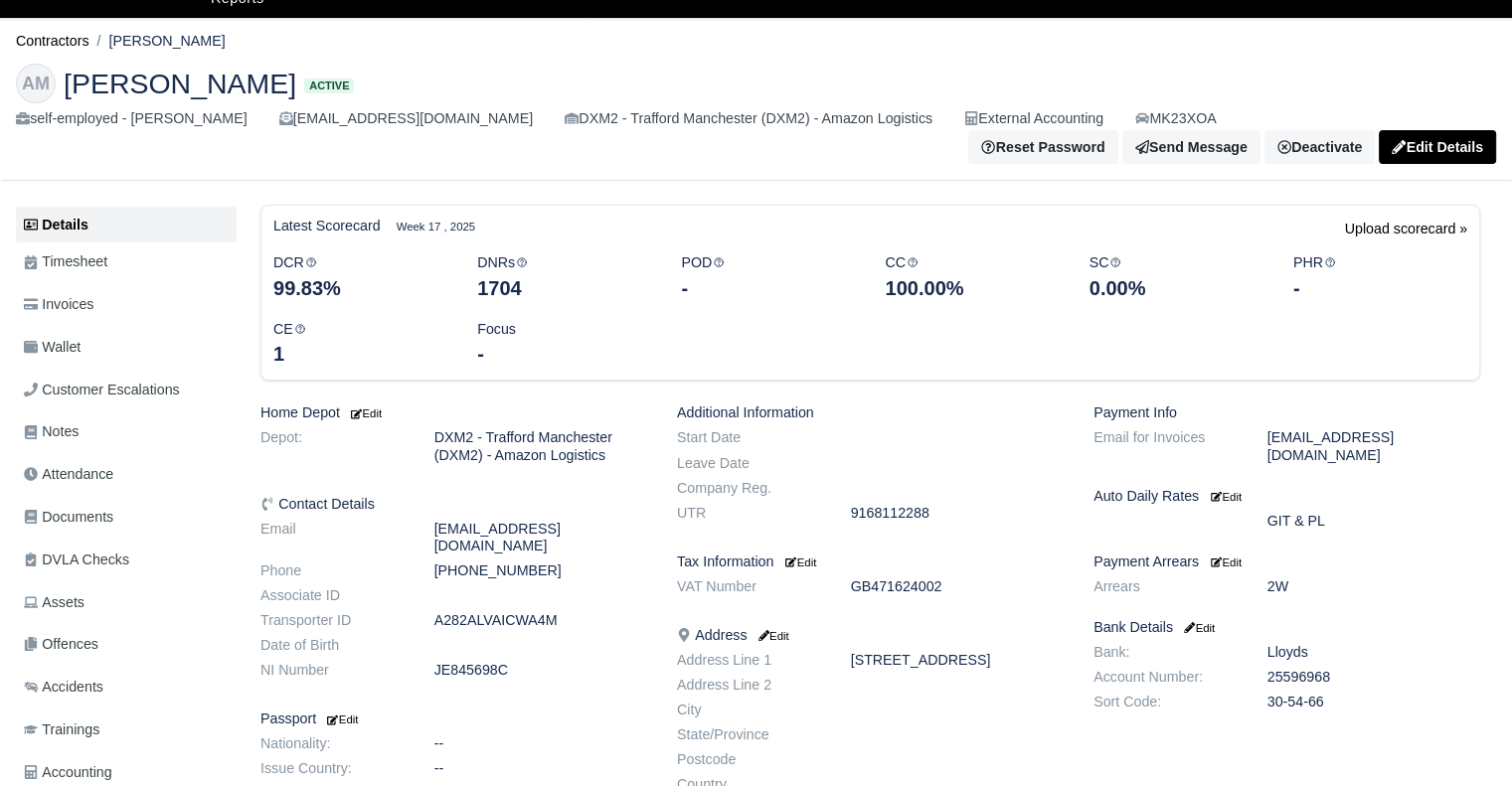 scroll, scrollTop: 56, scrollLeft: 0, axis: vertical 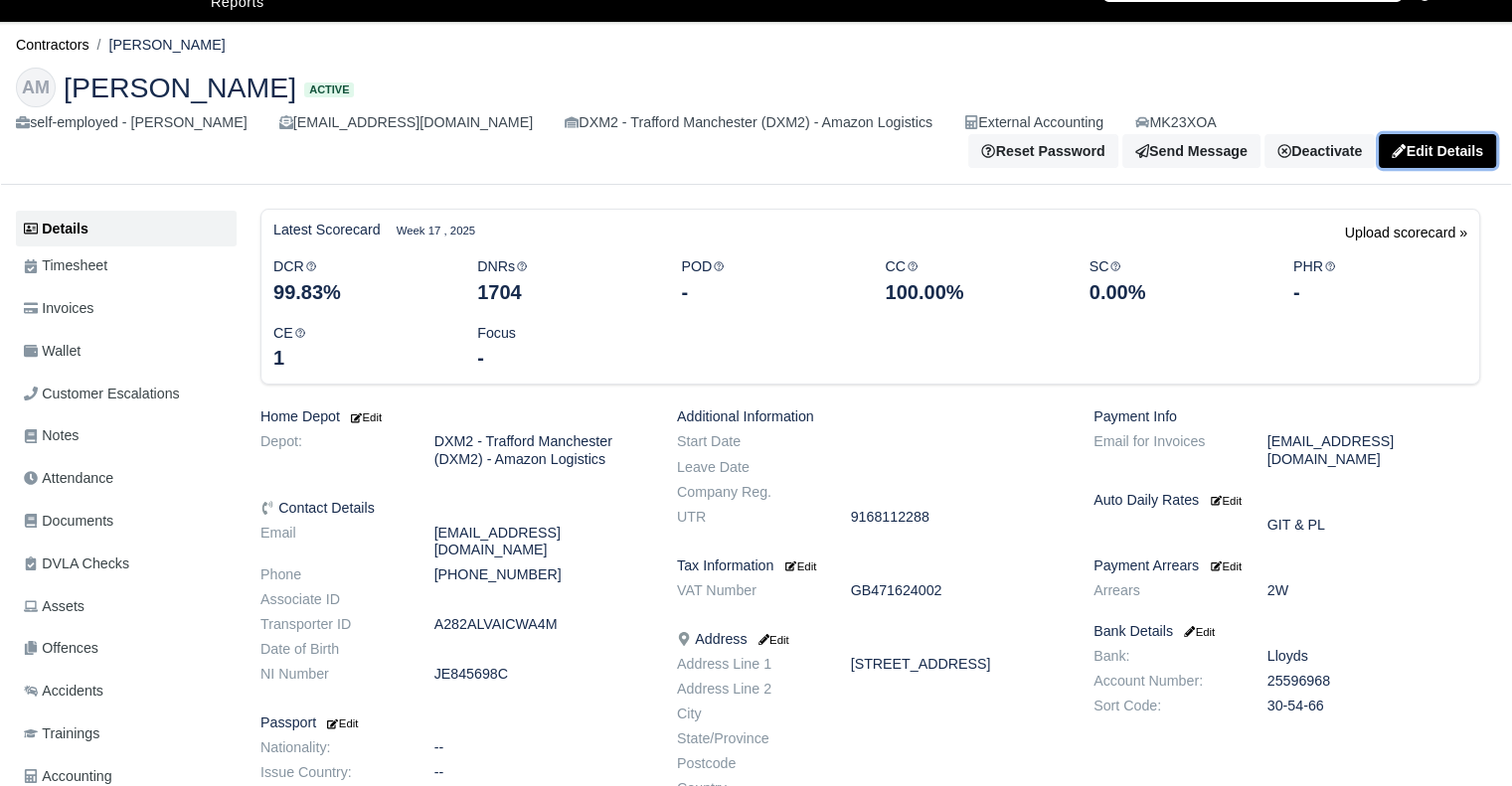 click on "Edit Details" at bounding box center [1437, 151] 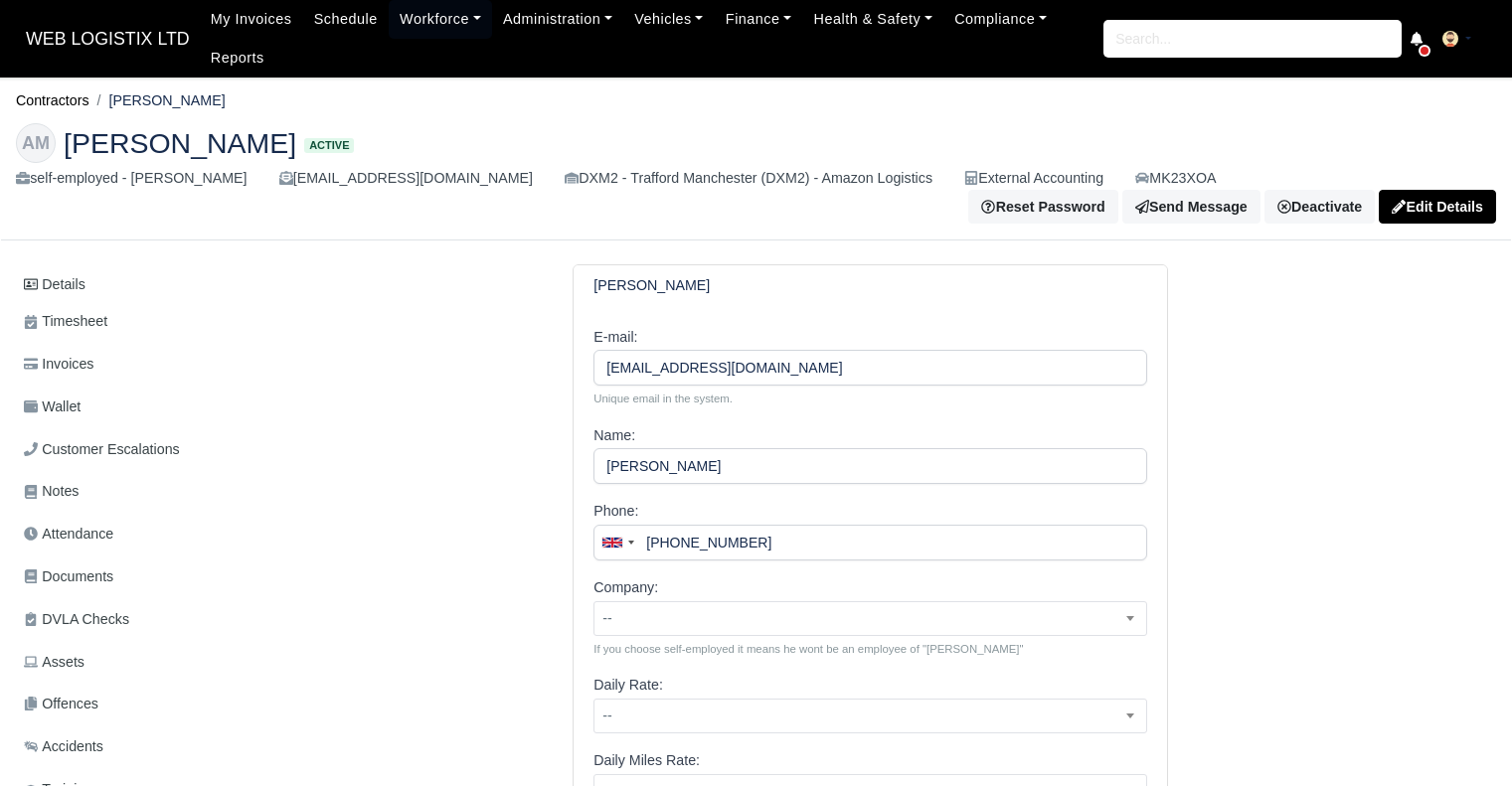 scroll, scrollTop: 0, scrollLeft: 0, axis: both 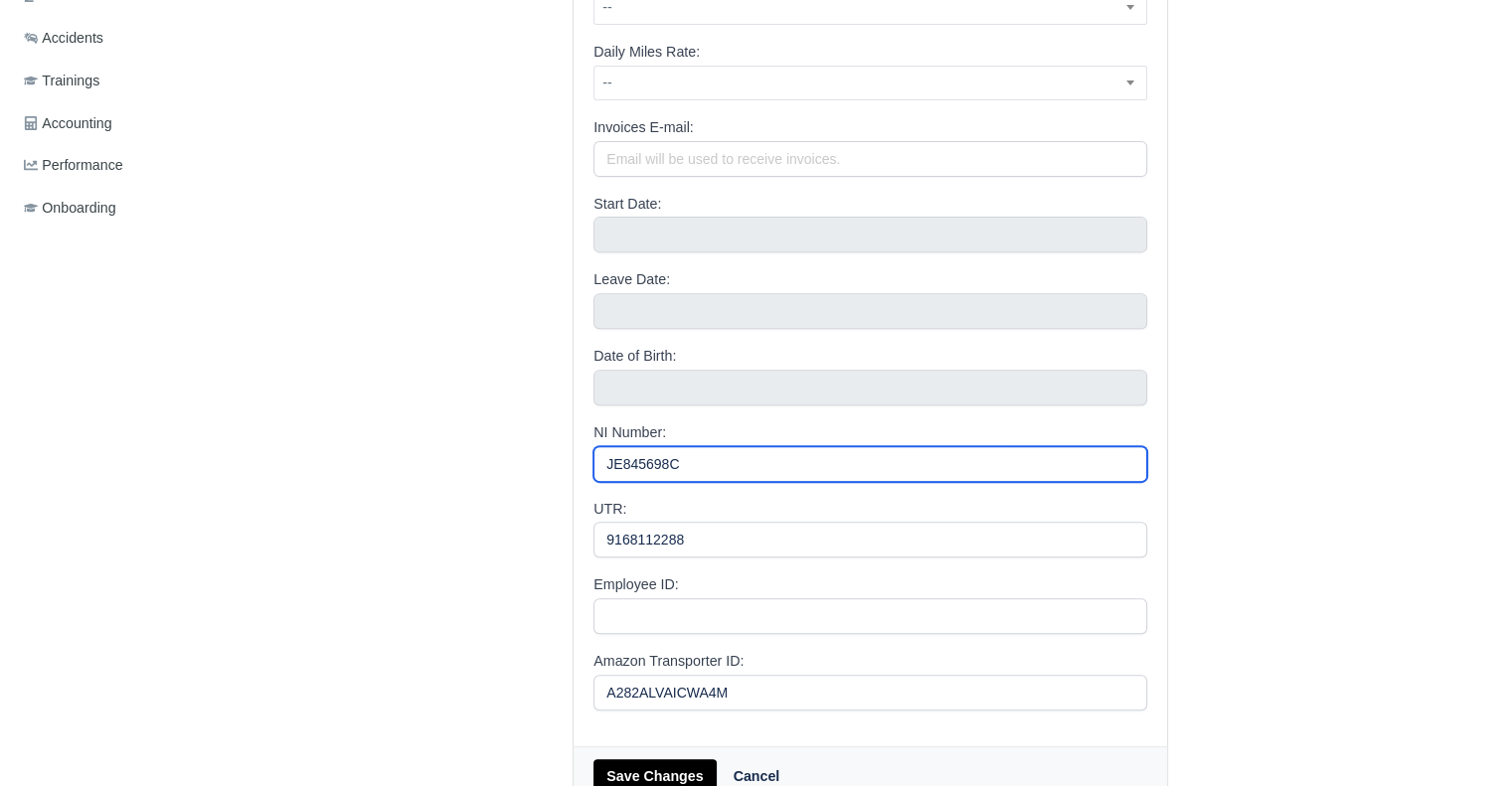click on "JE845698C" at bounding box center [870, 464] 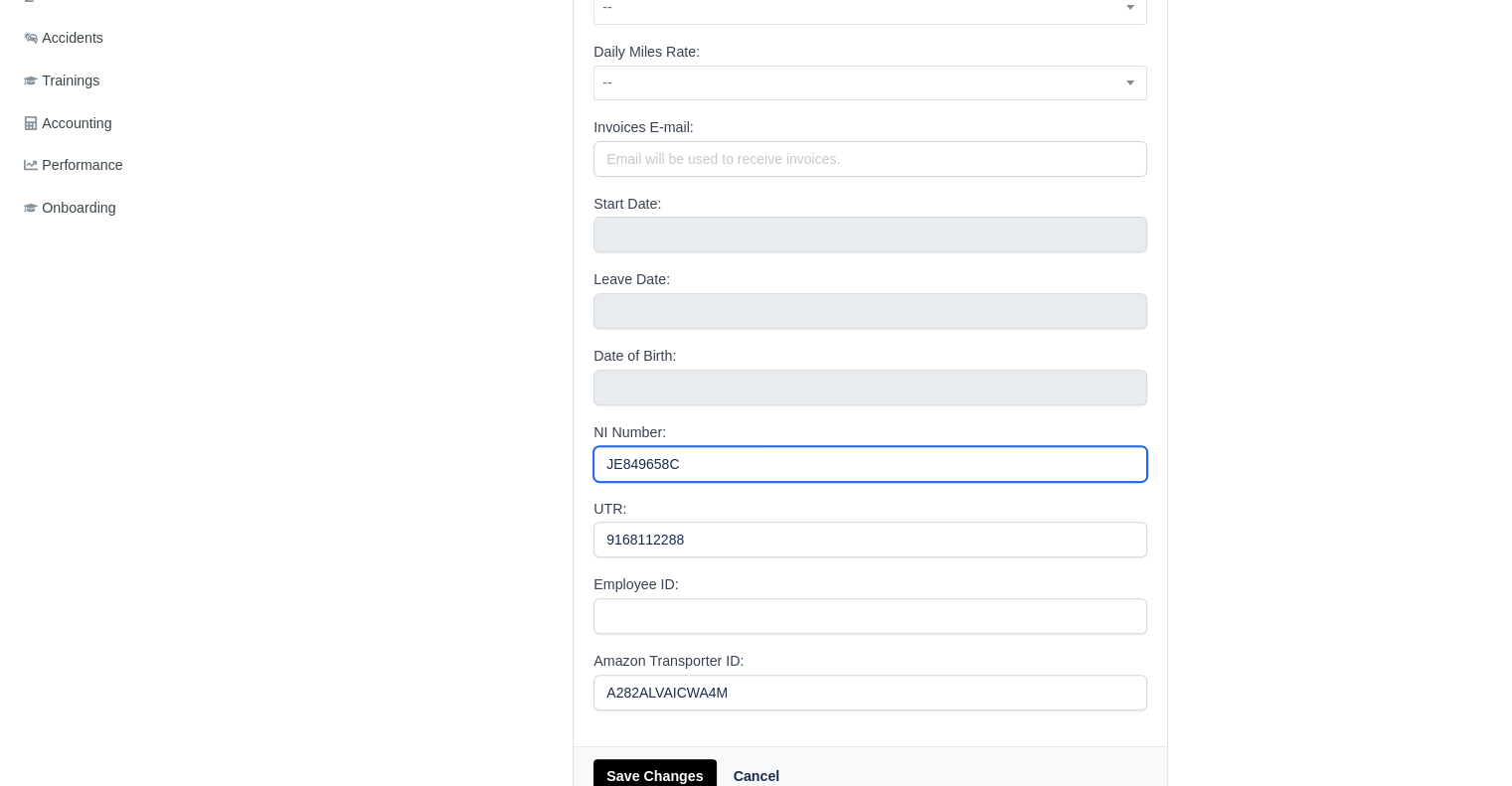 type on "JE849658C" 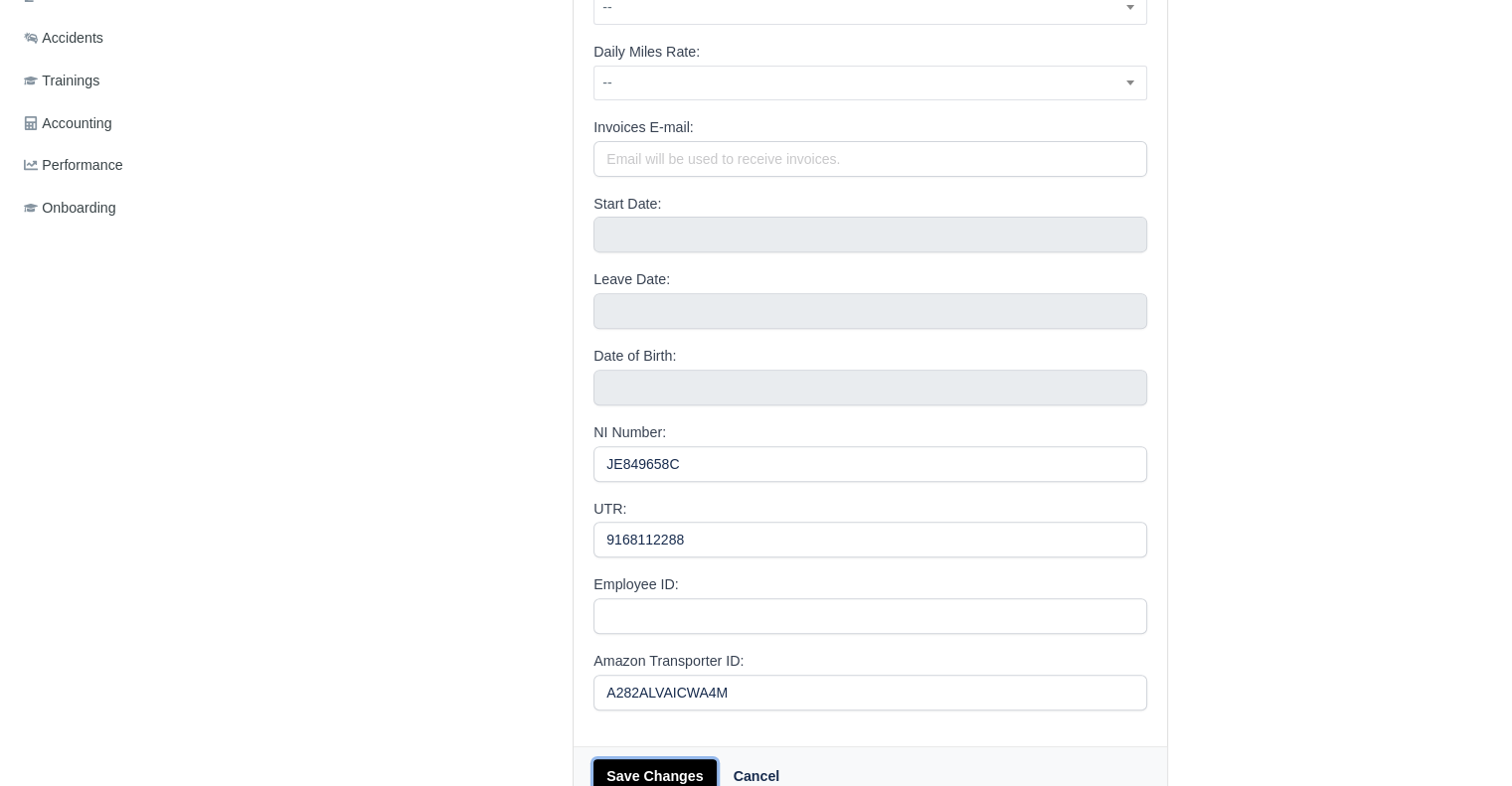 click on "Save Changes" at bounding box center (654, 776) 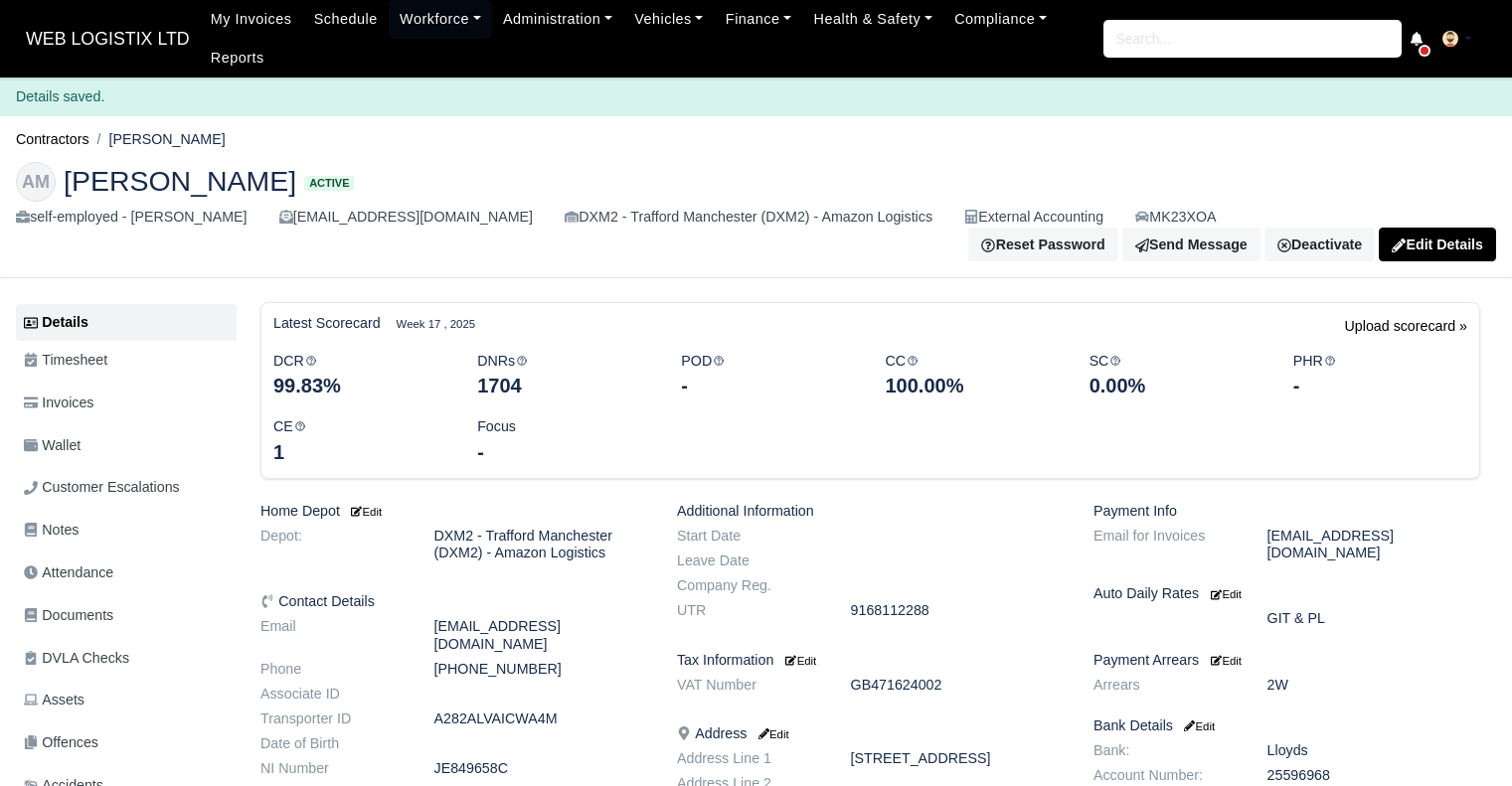 scroll, scrollTop: 0, scrollLeft: 0, axis: both 